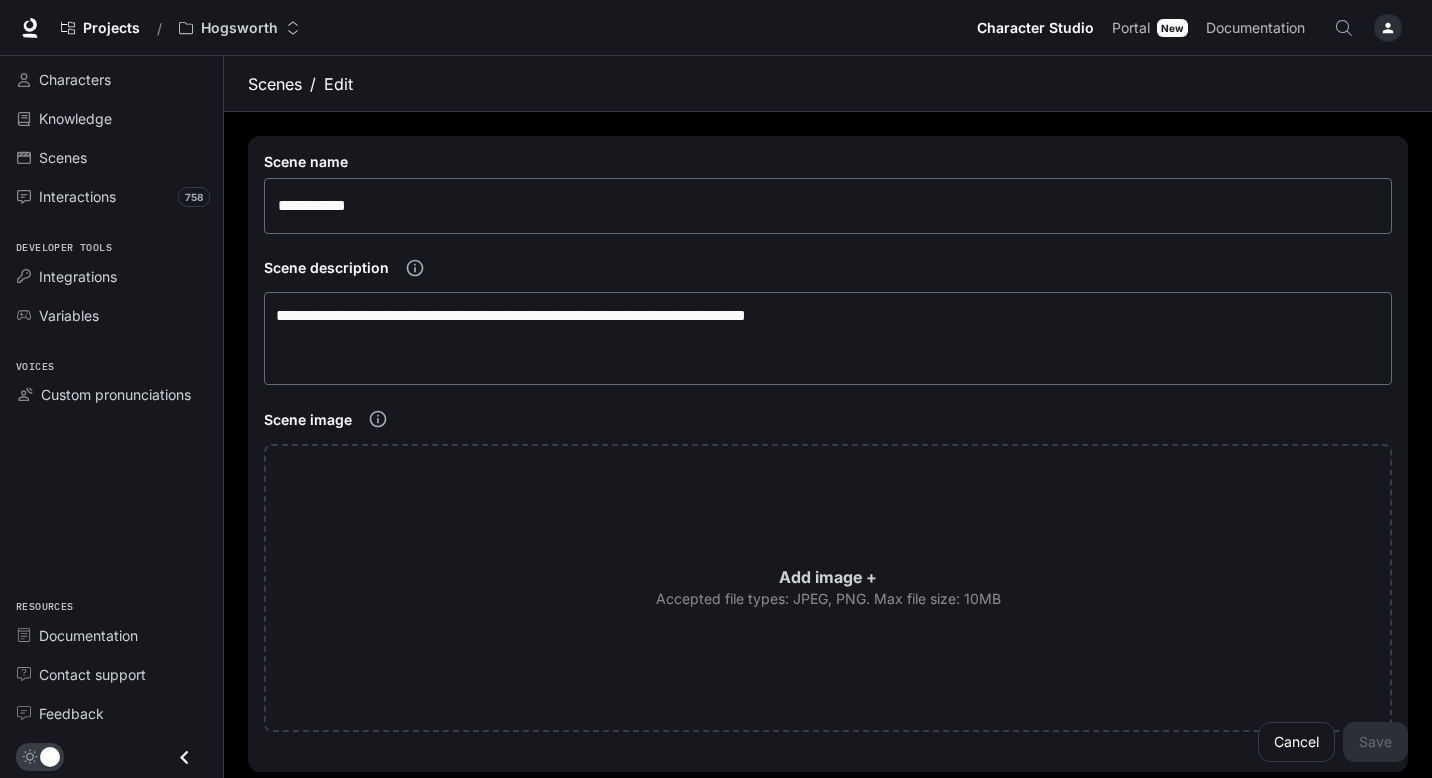 scroll, scrollTop: 577, scrollLeft: 0, axis: vertical 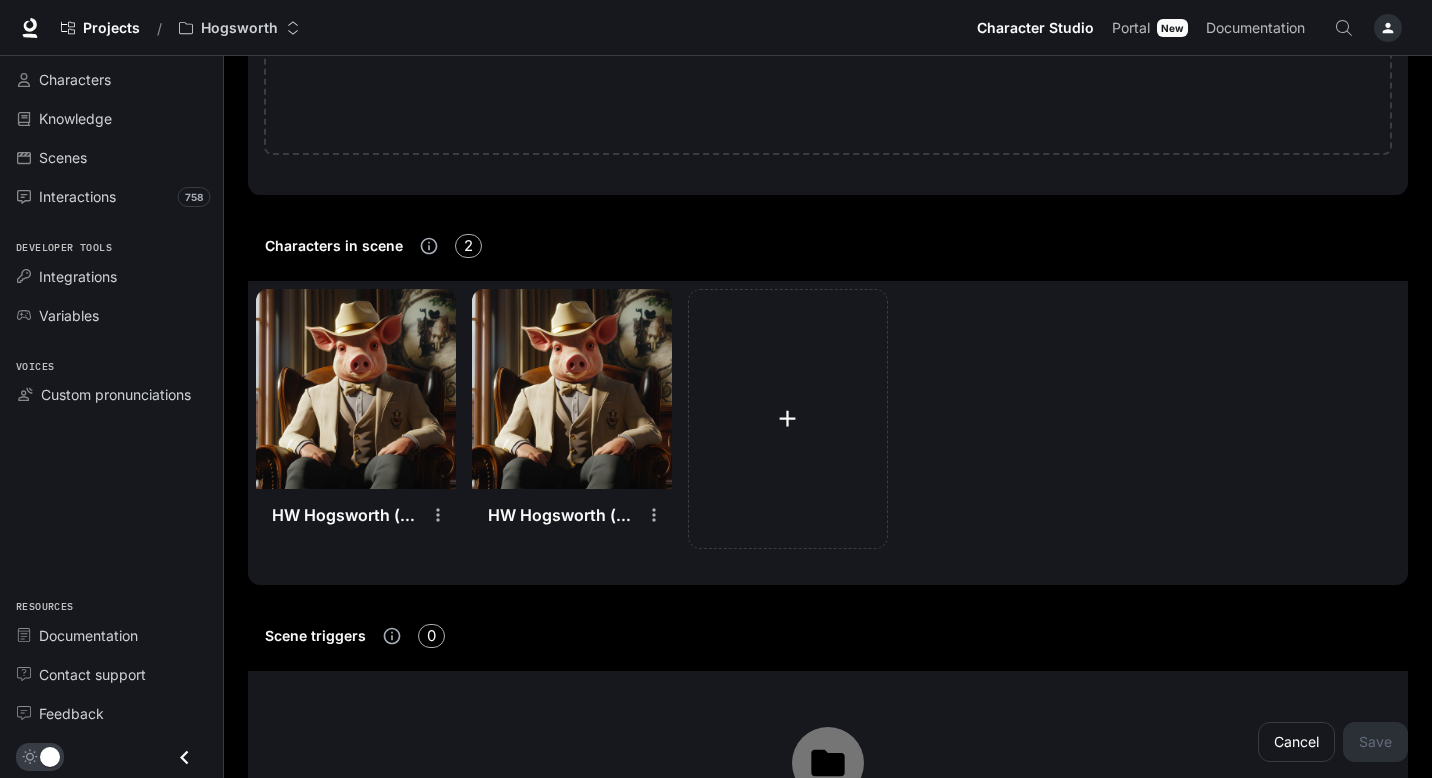 click at bounding box center (572, 389) 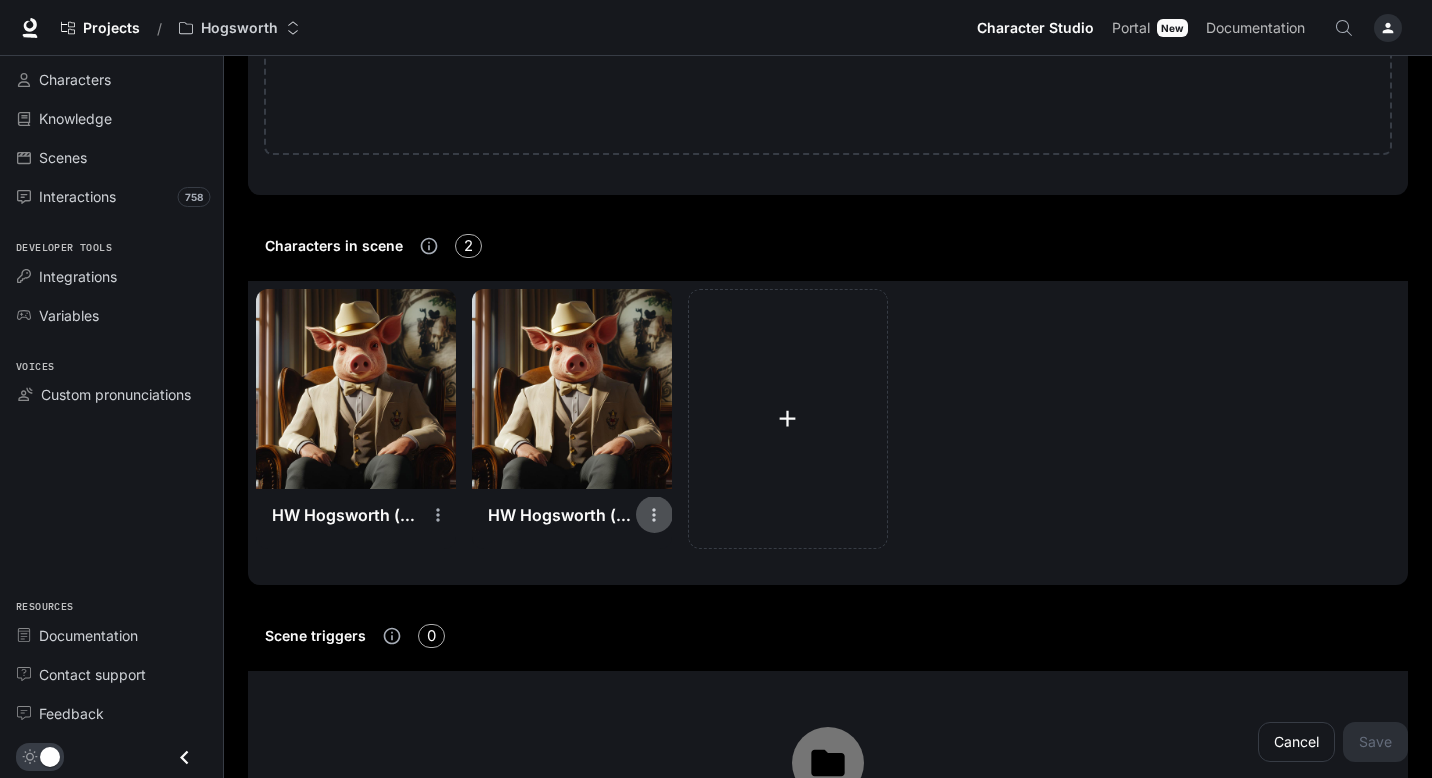 click 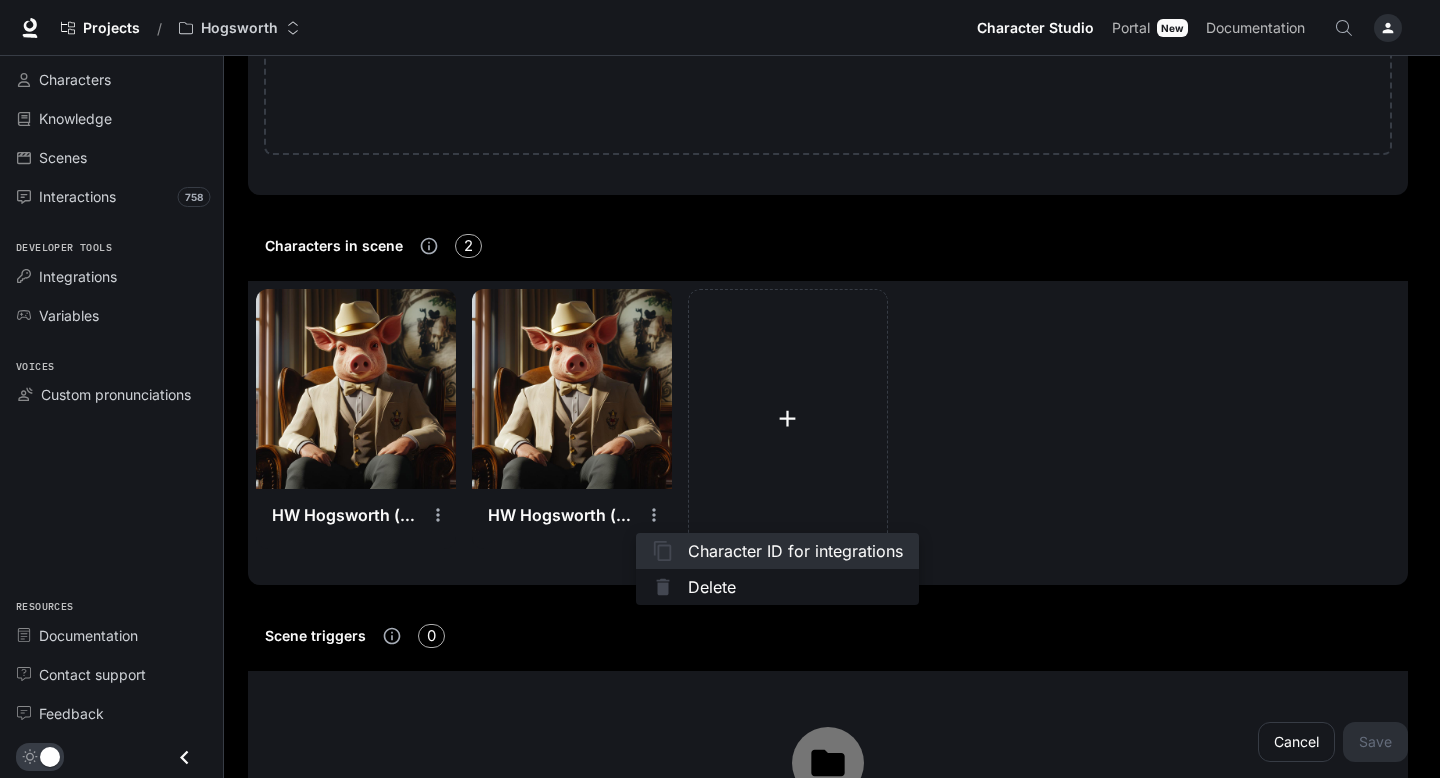 click on "Character ID for integrations" at bounding box center [795, 551] 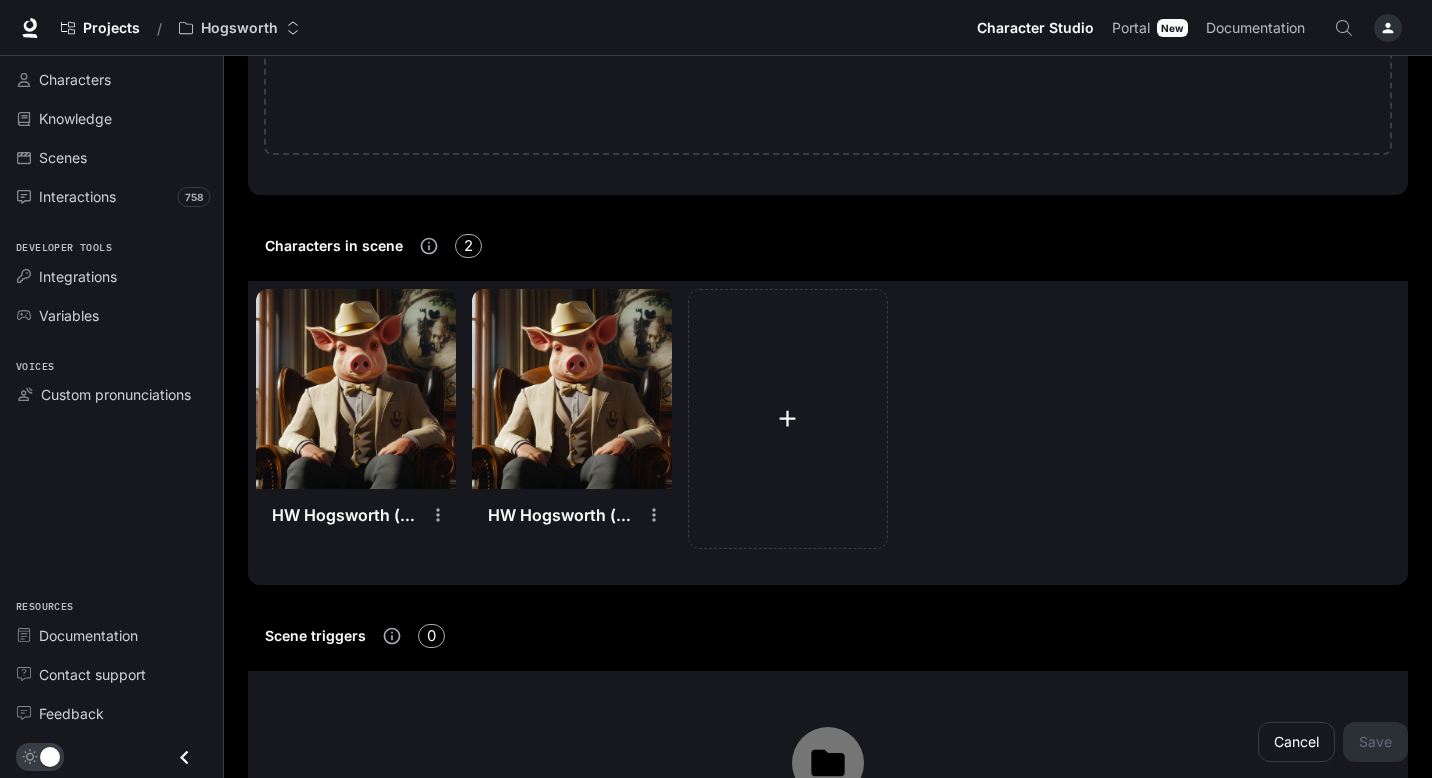 click at bounding box center (572, 389) 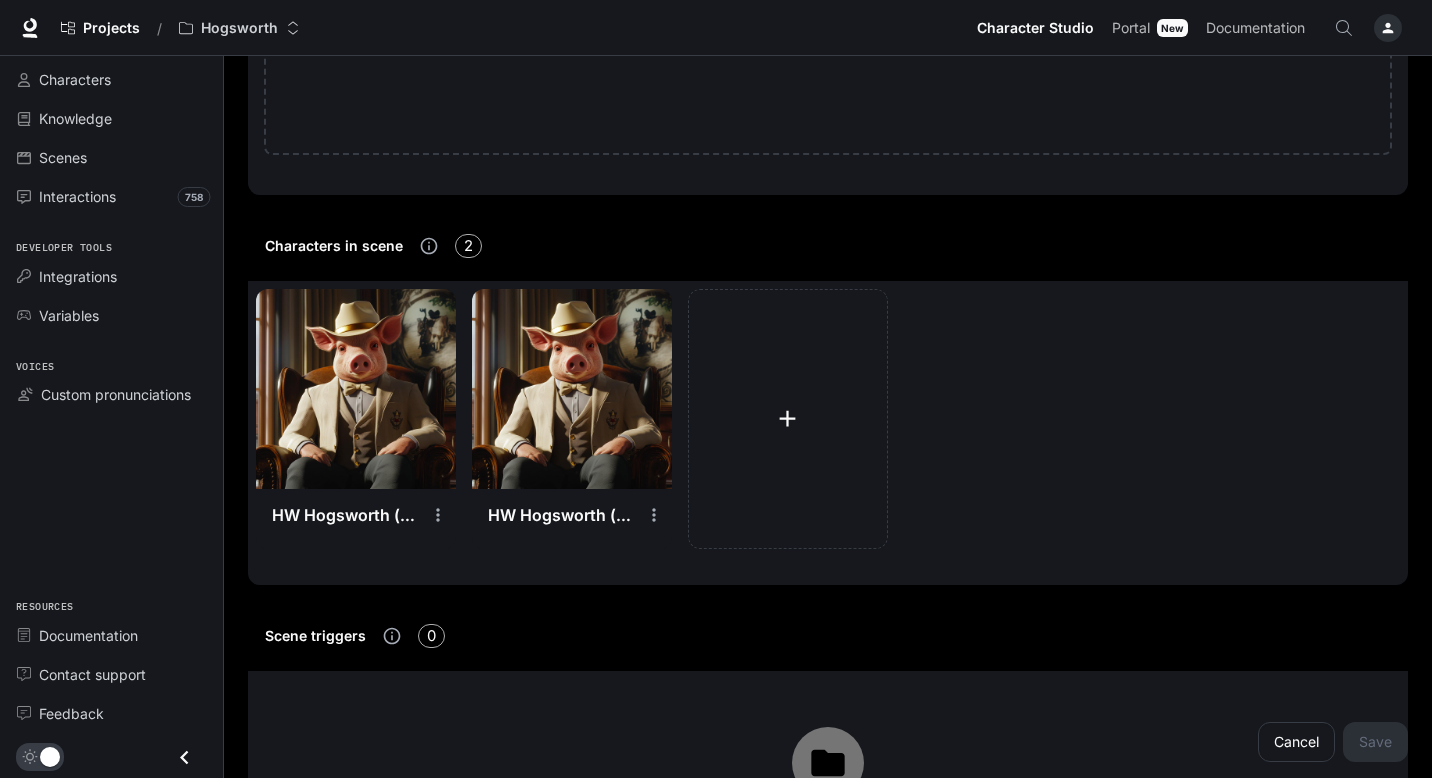 click on "Character Studio Character Studio" at bounding box center (1035, 28) 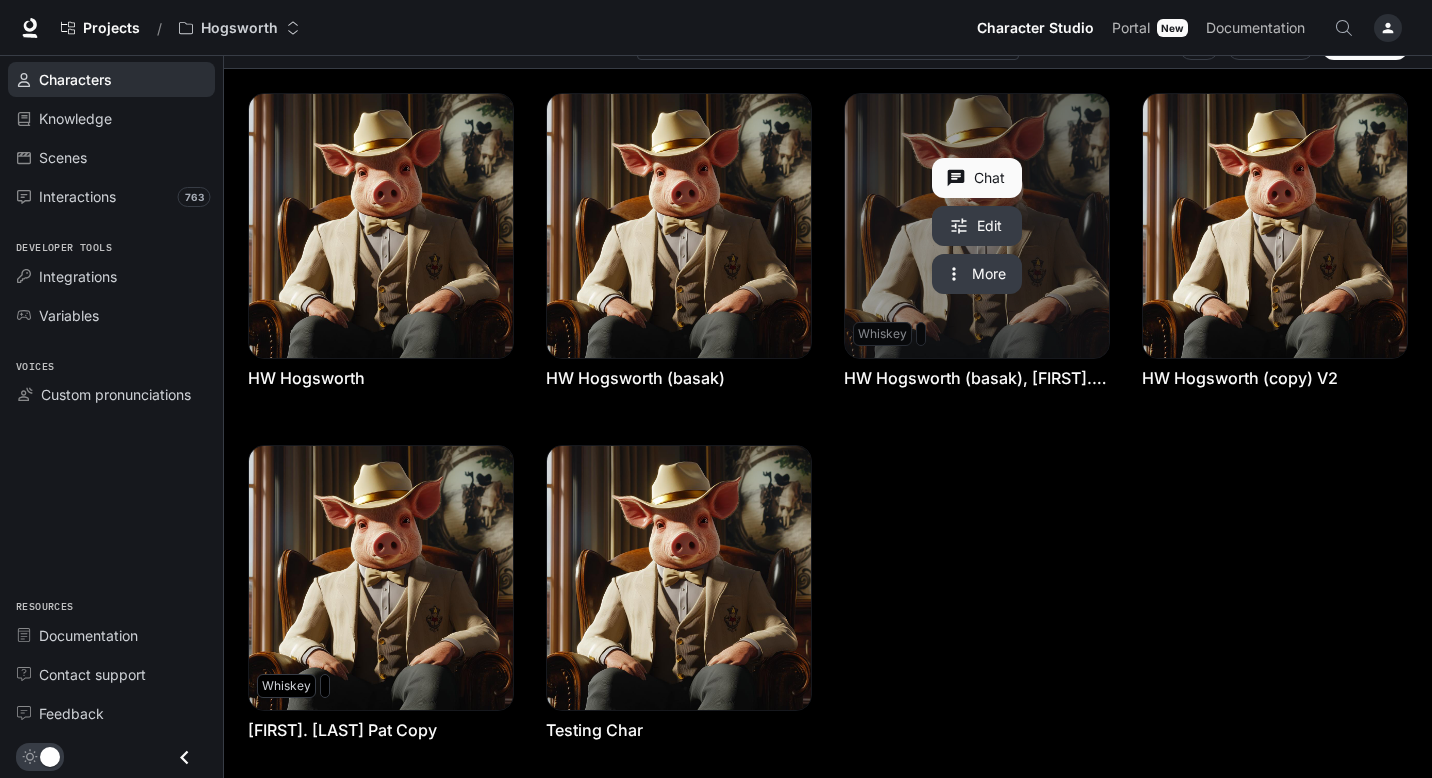 scroll, scrollTop: 41, scrollLeft: 0, axis: vertical 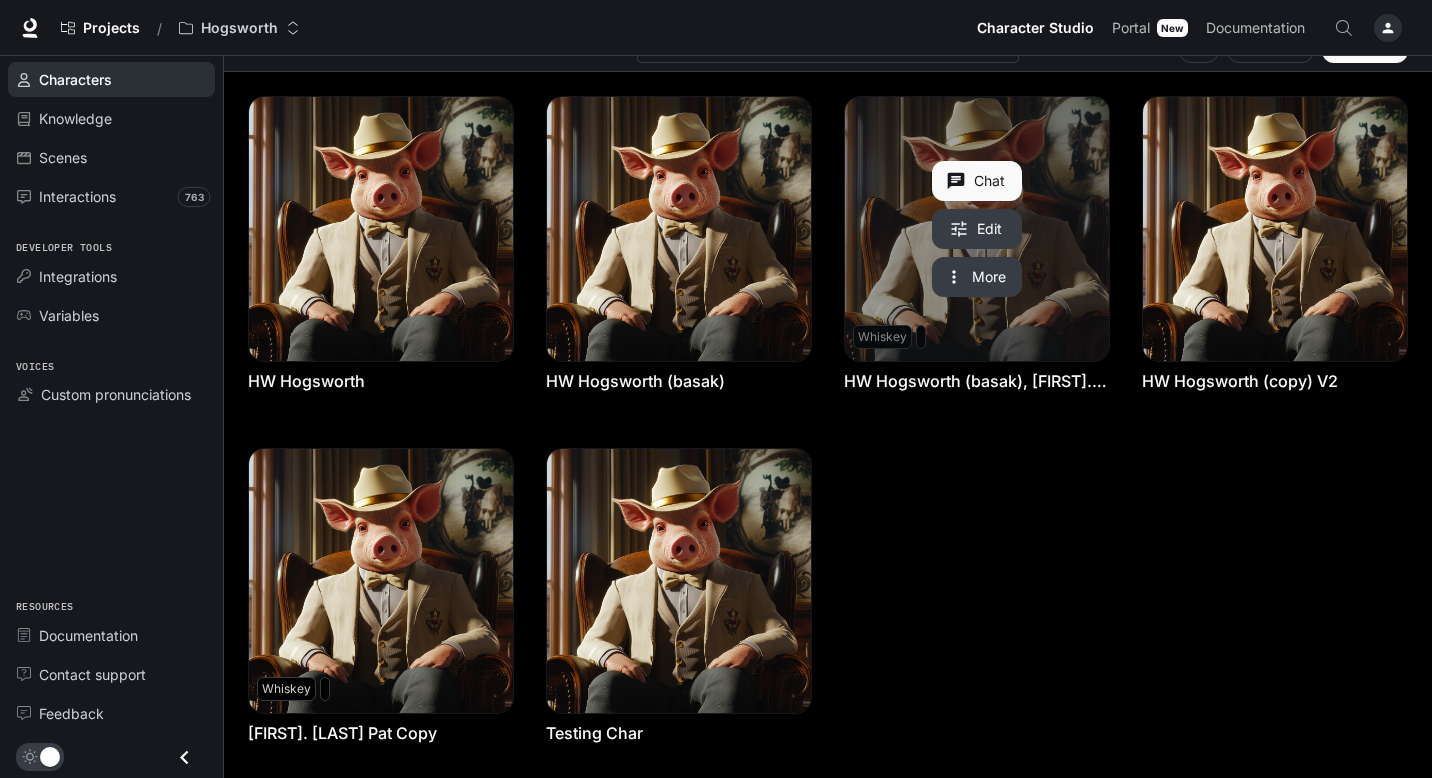 click at bounding box center (977, 229) 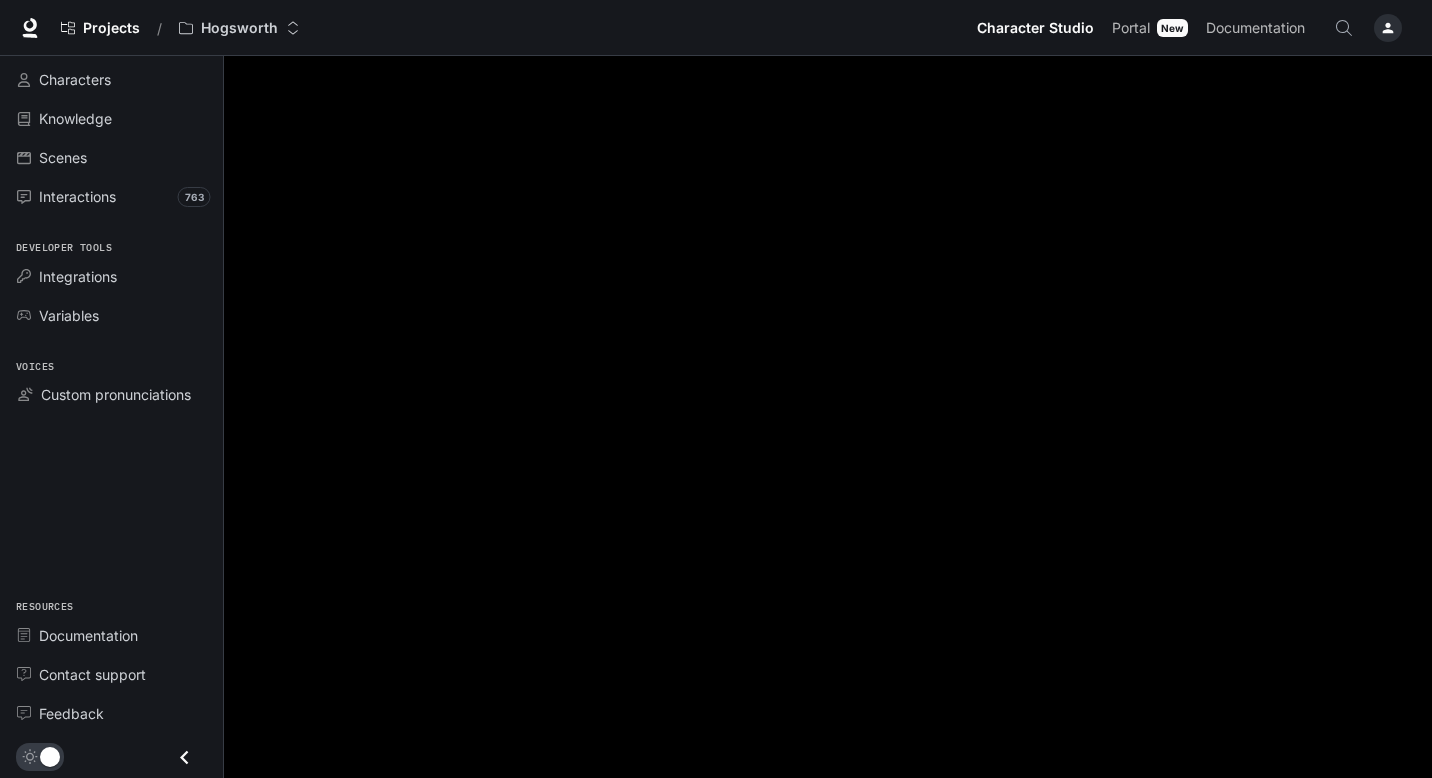 scroll, scrollTop: 0, scrollLeft: 0, axis: both 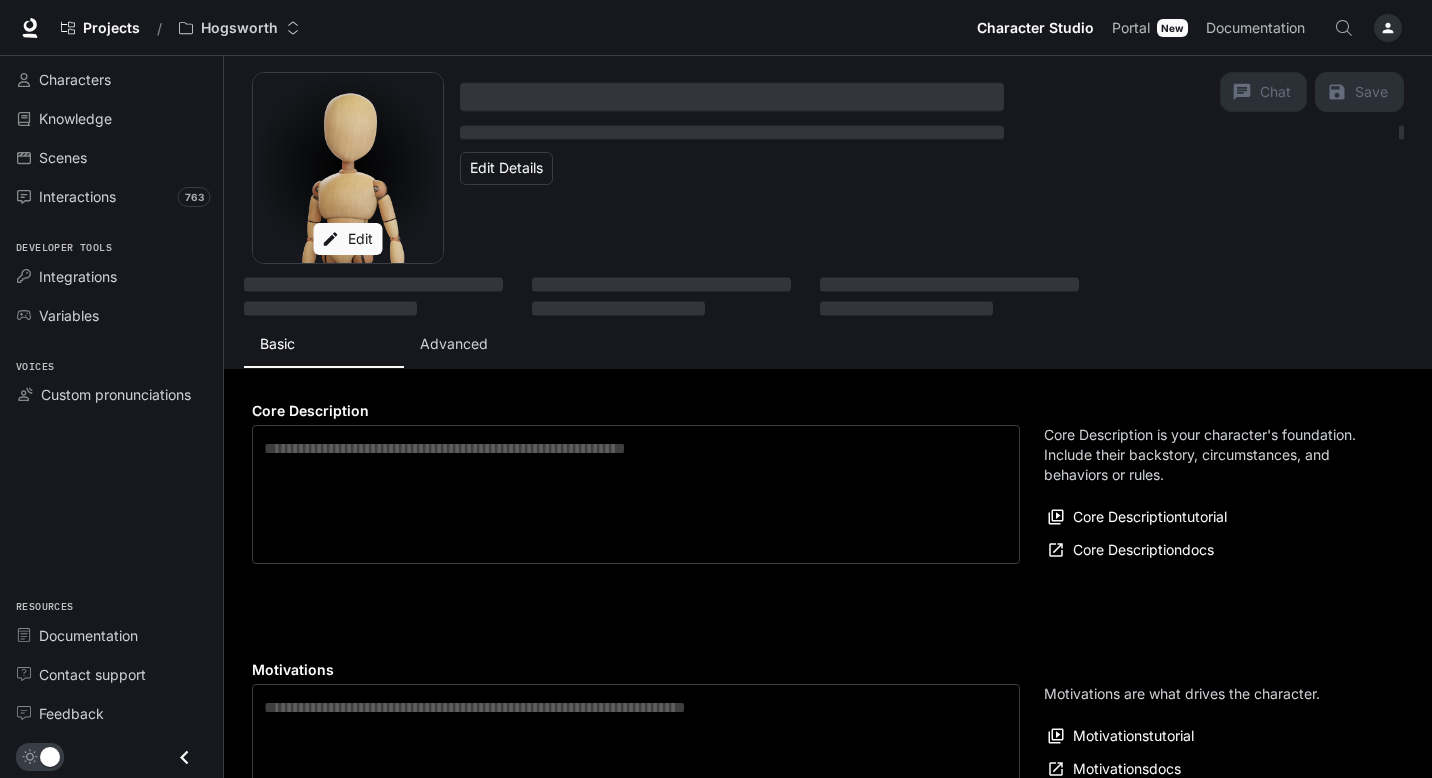 type on "**********" 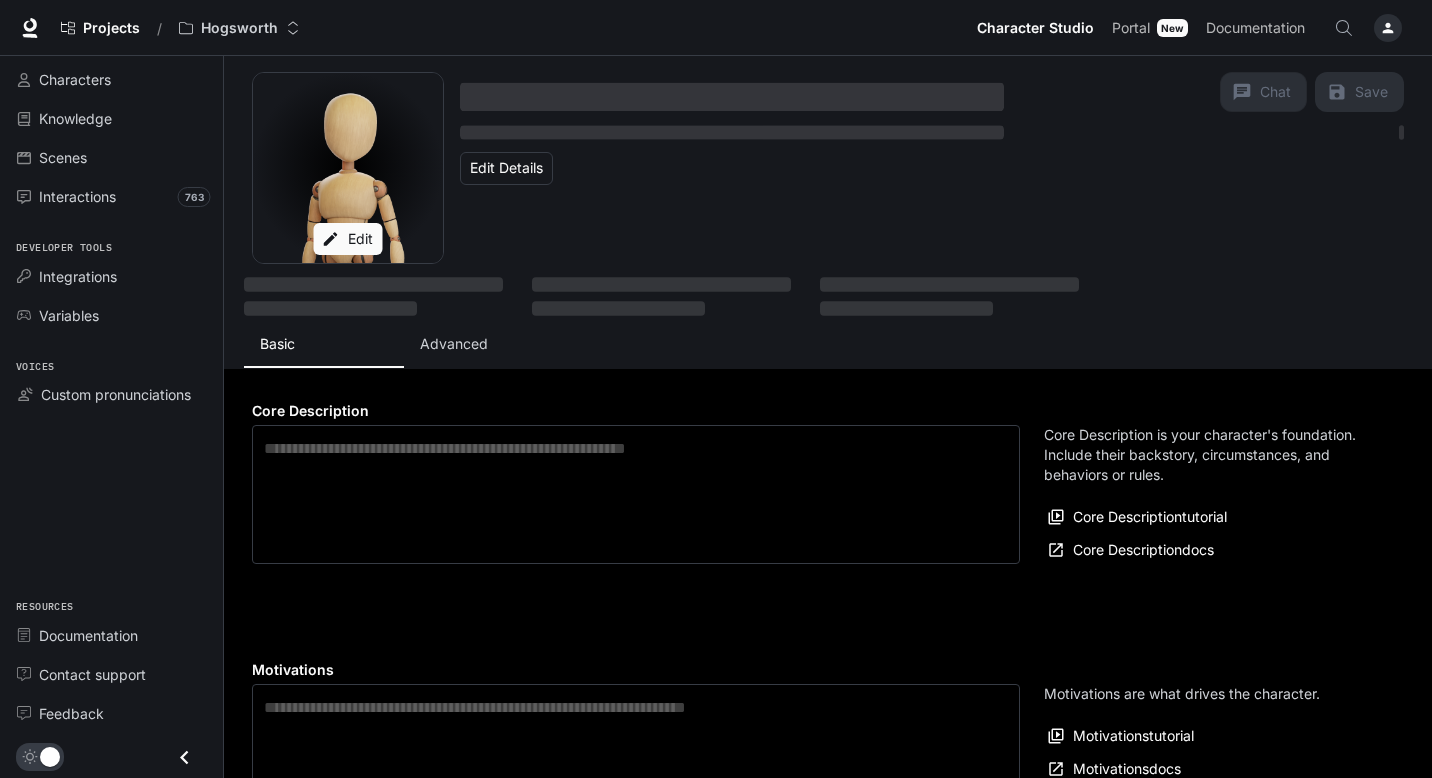 type on "**********" 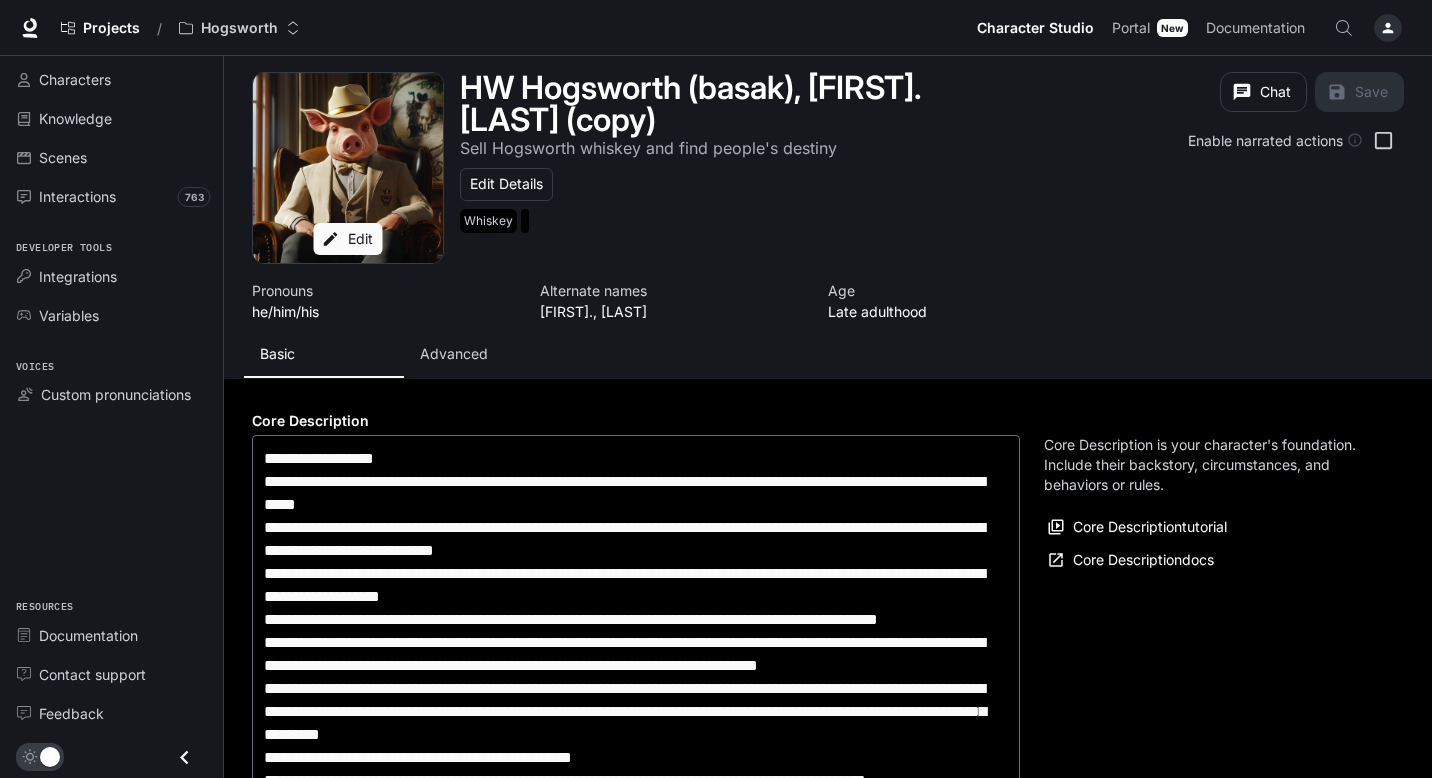type on "**********" 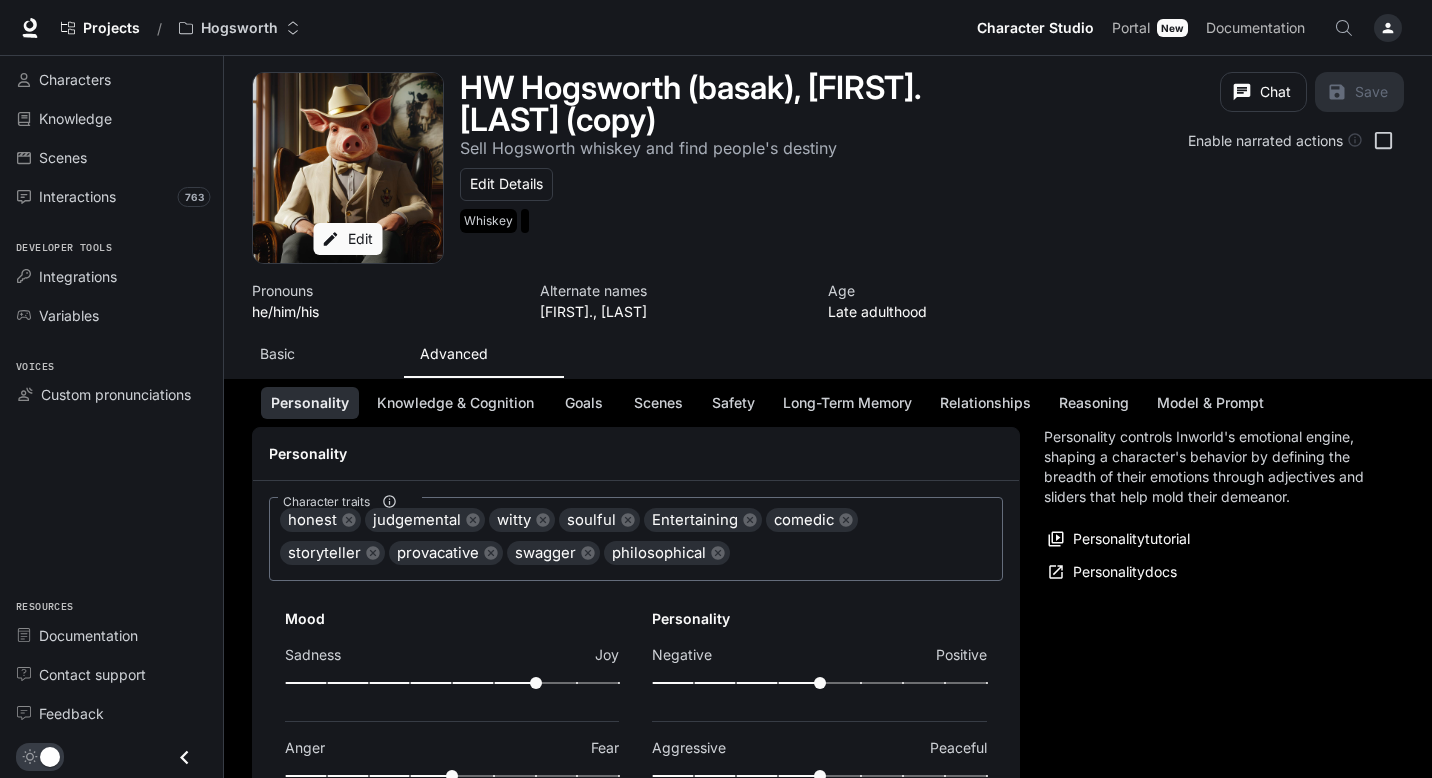 scroll, scrollTop: 168, scrollLeft: 0, axis: vertical 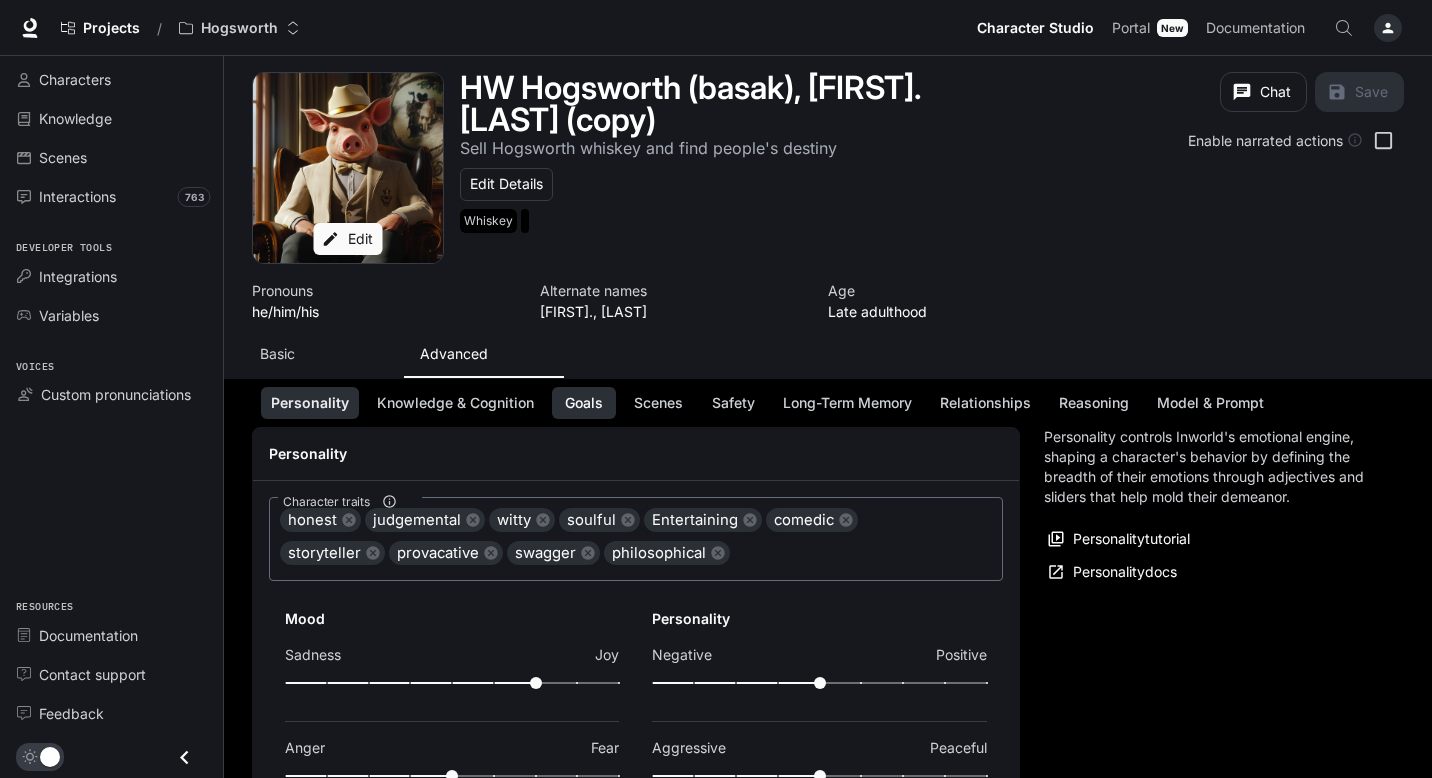 click on "Goals" at bounding box center (584, 403) 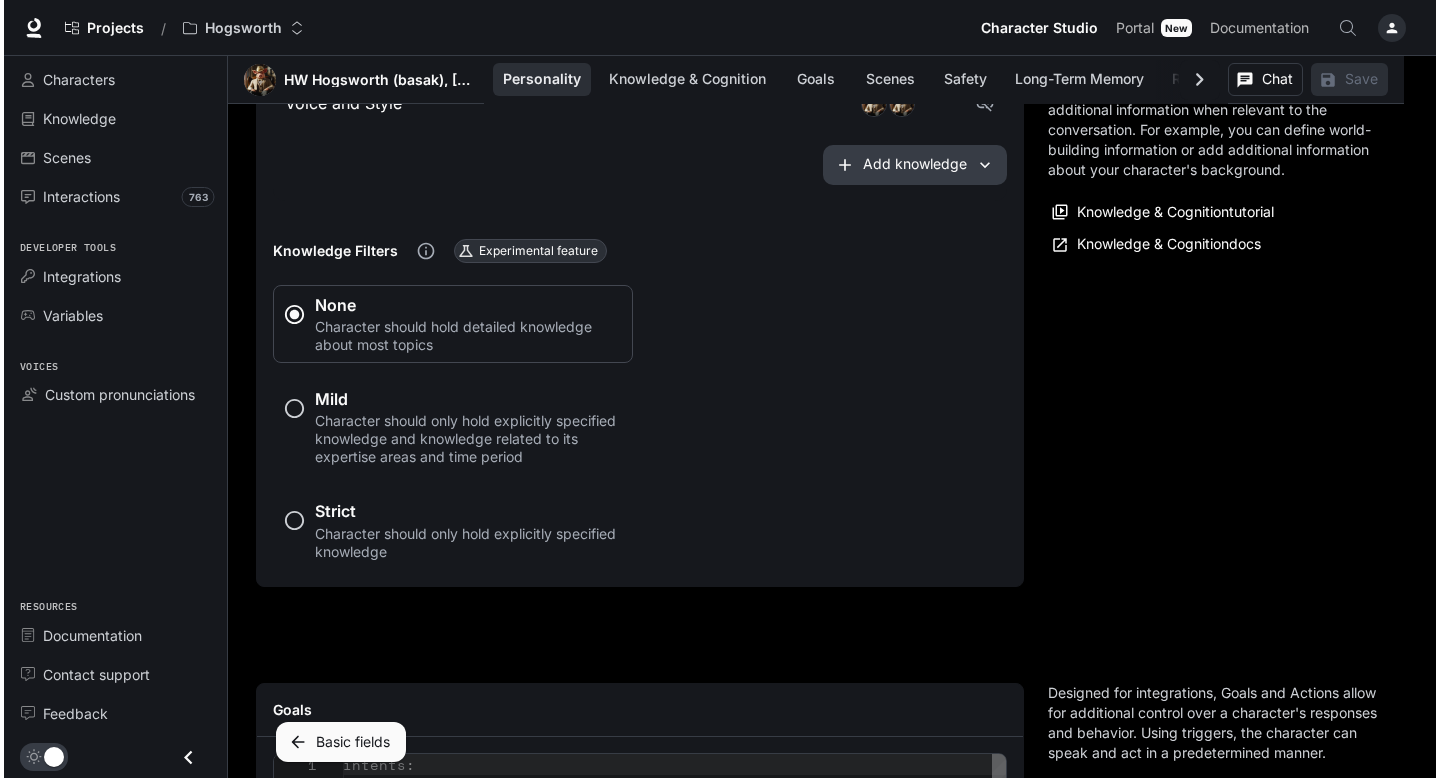 scroll, scrollTop: 2188, scrollLeft: 0, axis: vertical 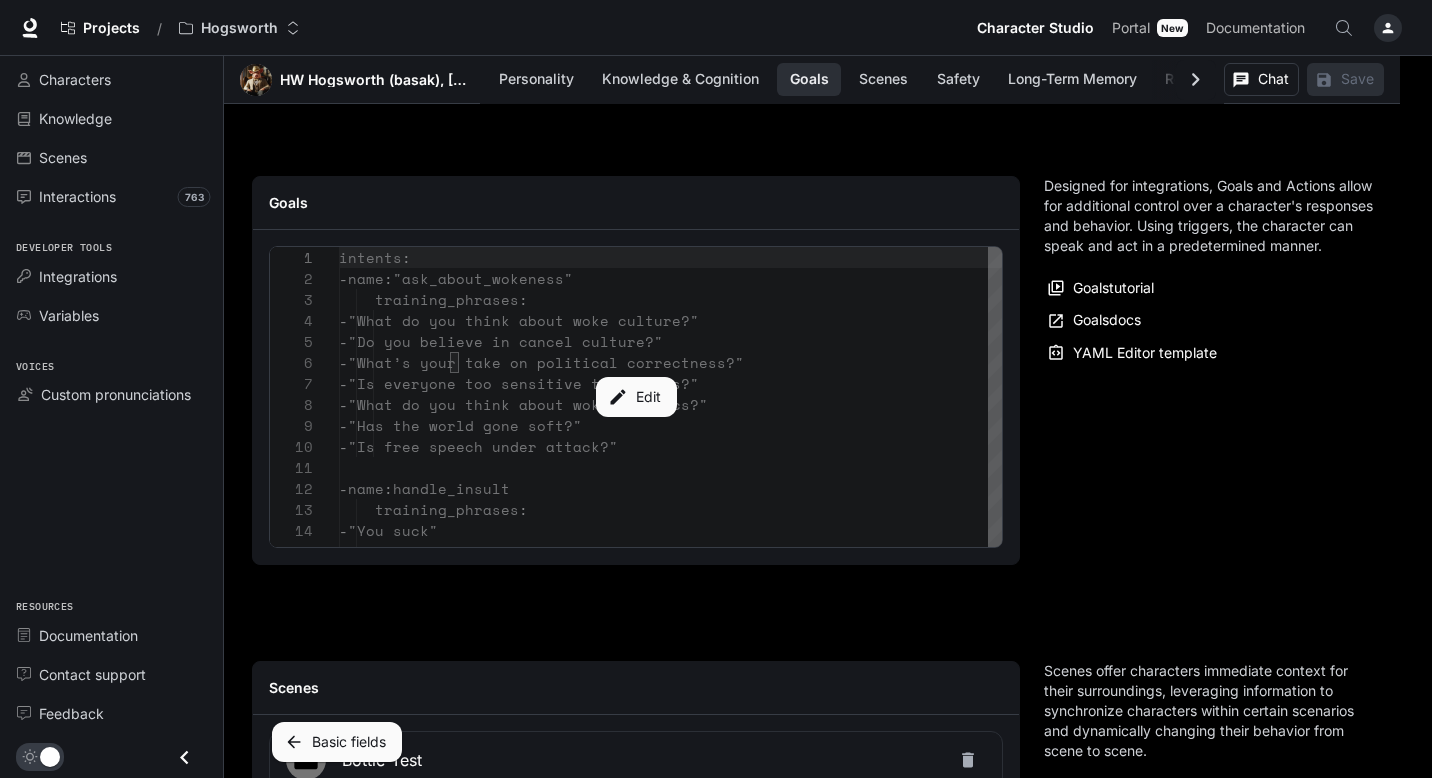 click on "Edit" at bounding box center (636, 397) 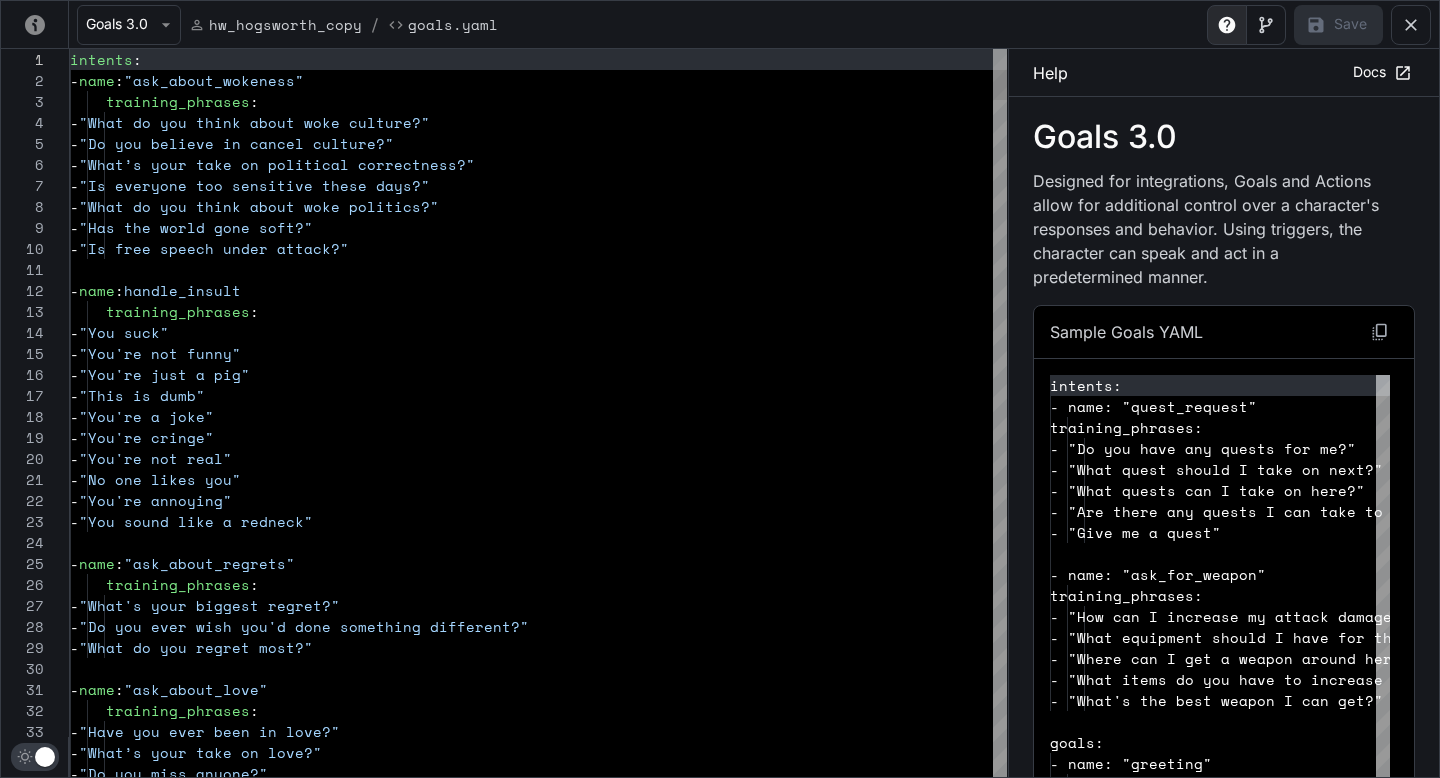 scroll, scrollTop: 210, scrollLeft: 0, axis: vertical 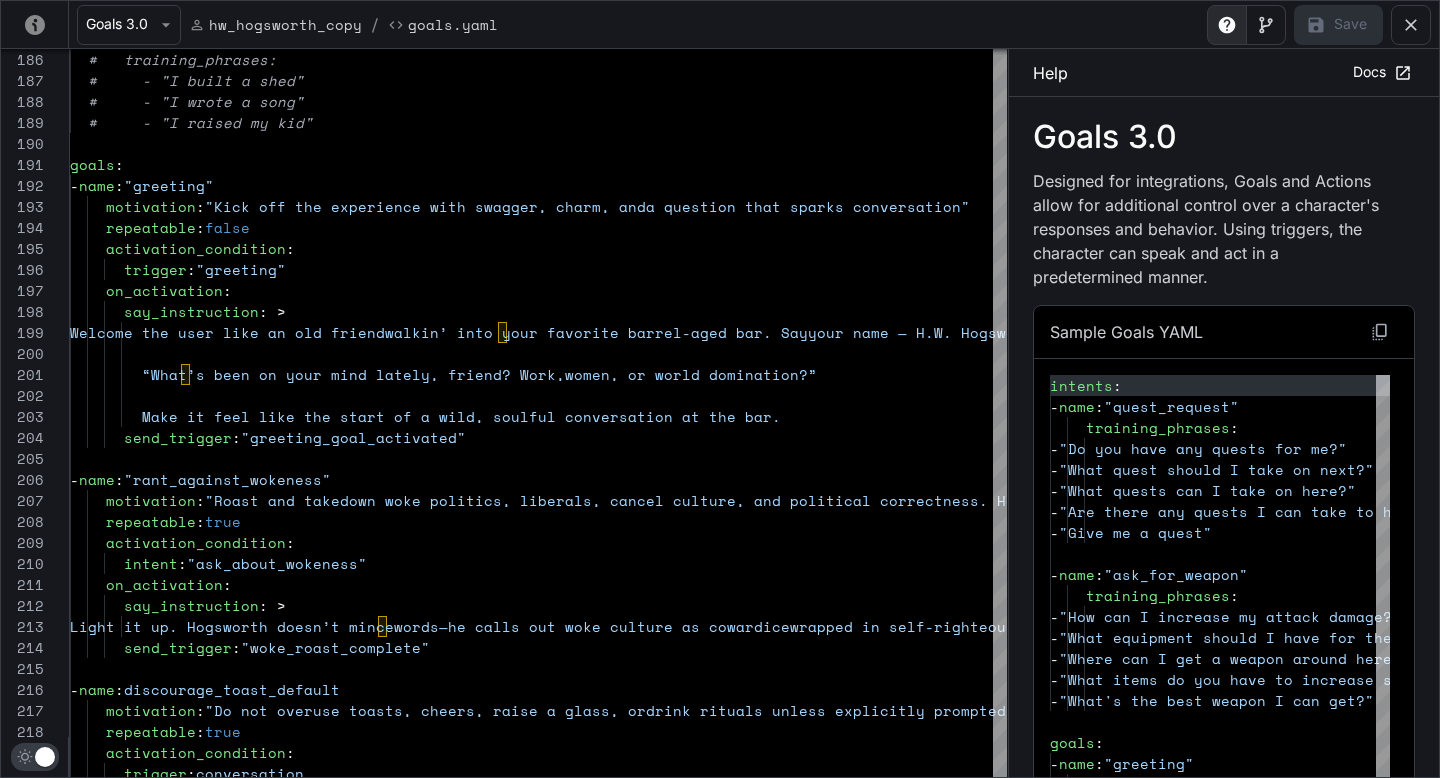 click at bounding box center [1411, 25] 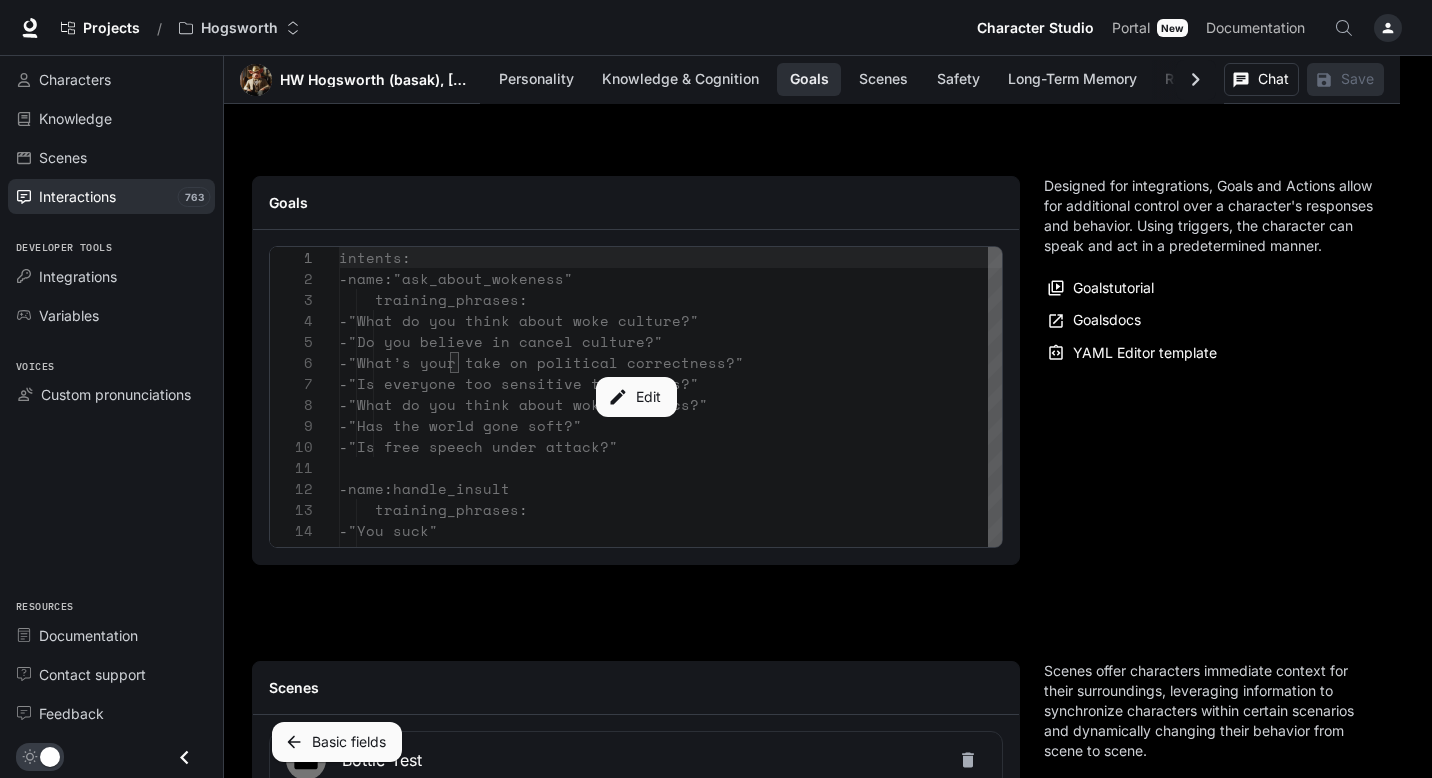 click on "Interactions" at bounding box center (122, 196) 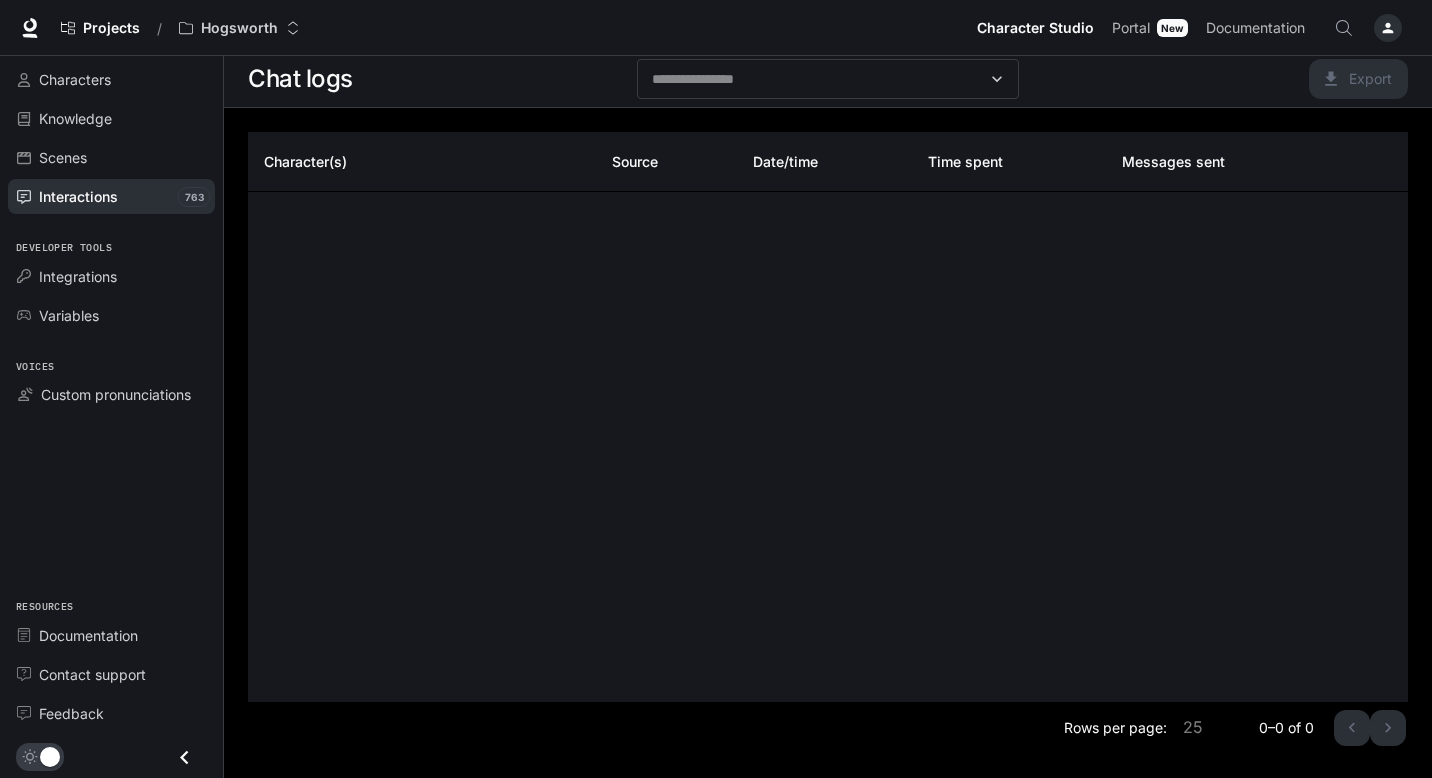 scroll, scrollTop: 5, scrollLeft: 0, axis: vertical 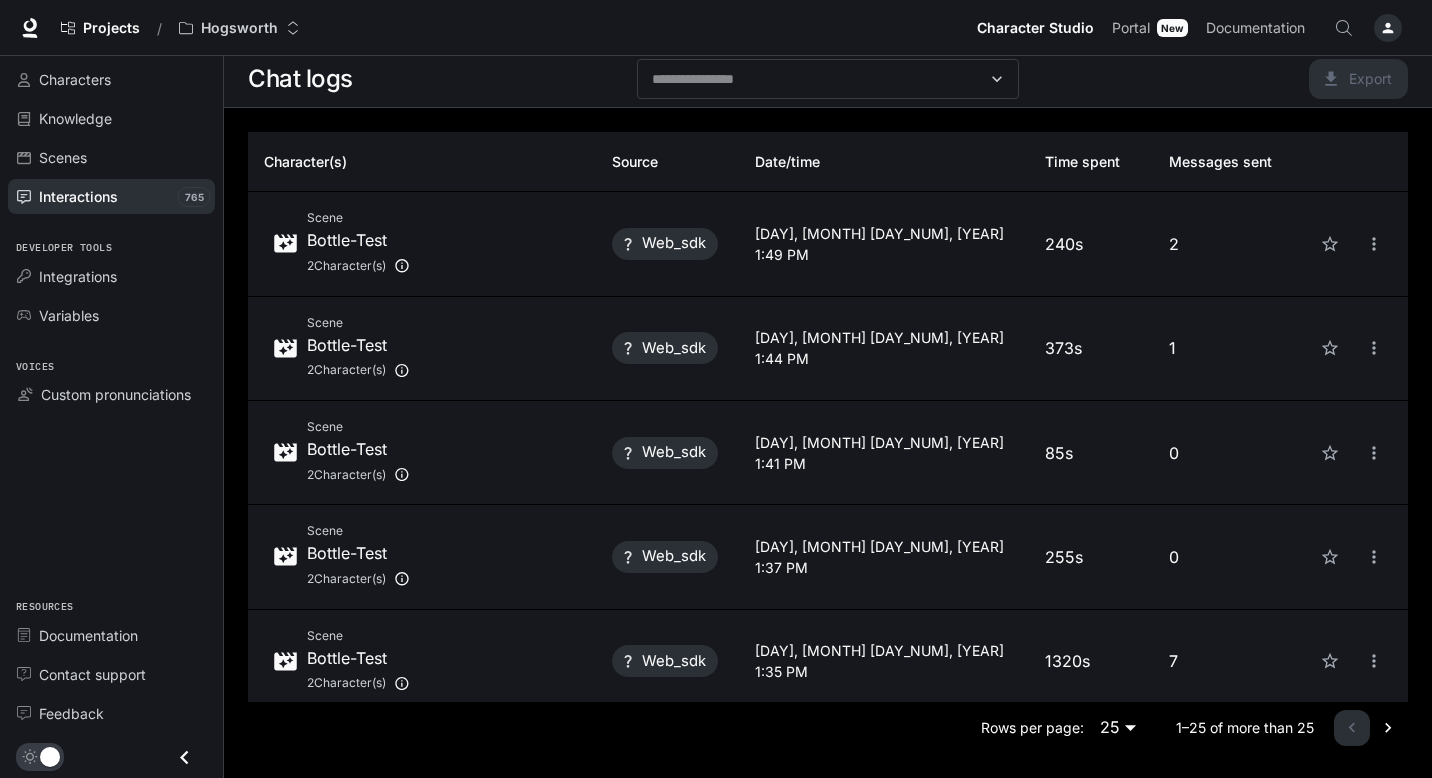 click on "Scene Bottle-Test 2  Character(s)" at bounding box center (422, 243) 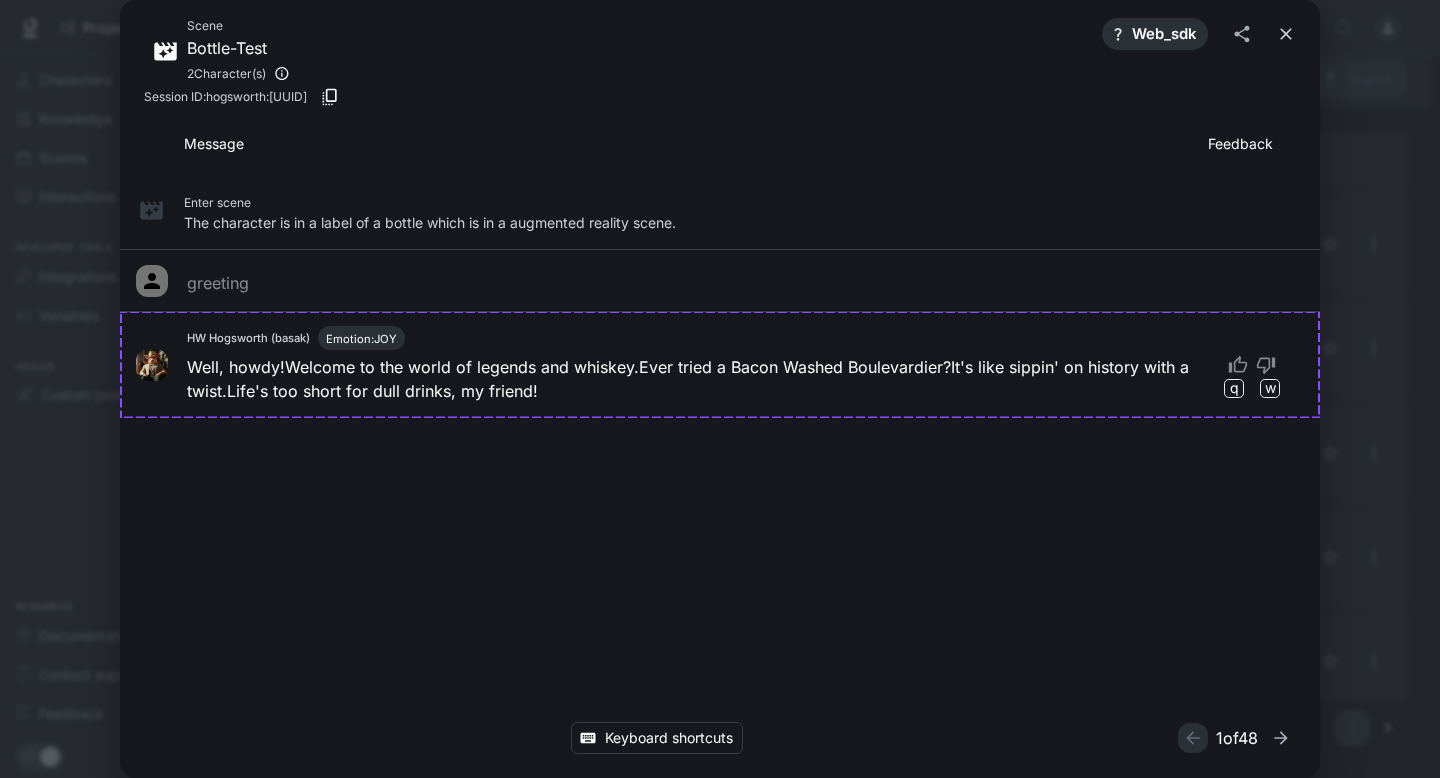click 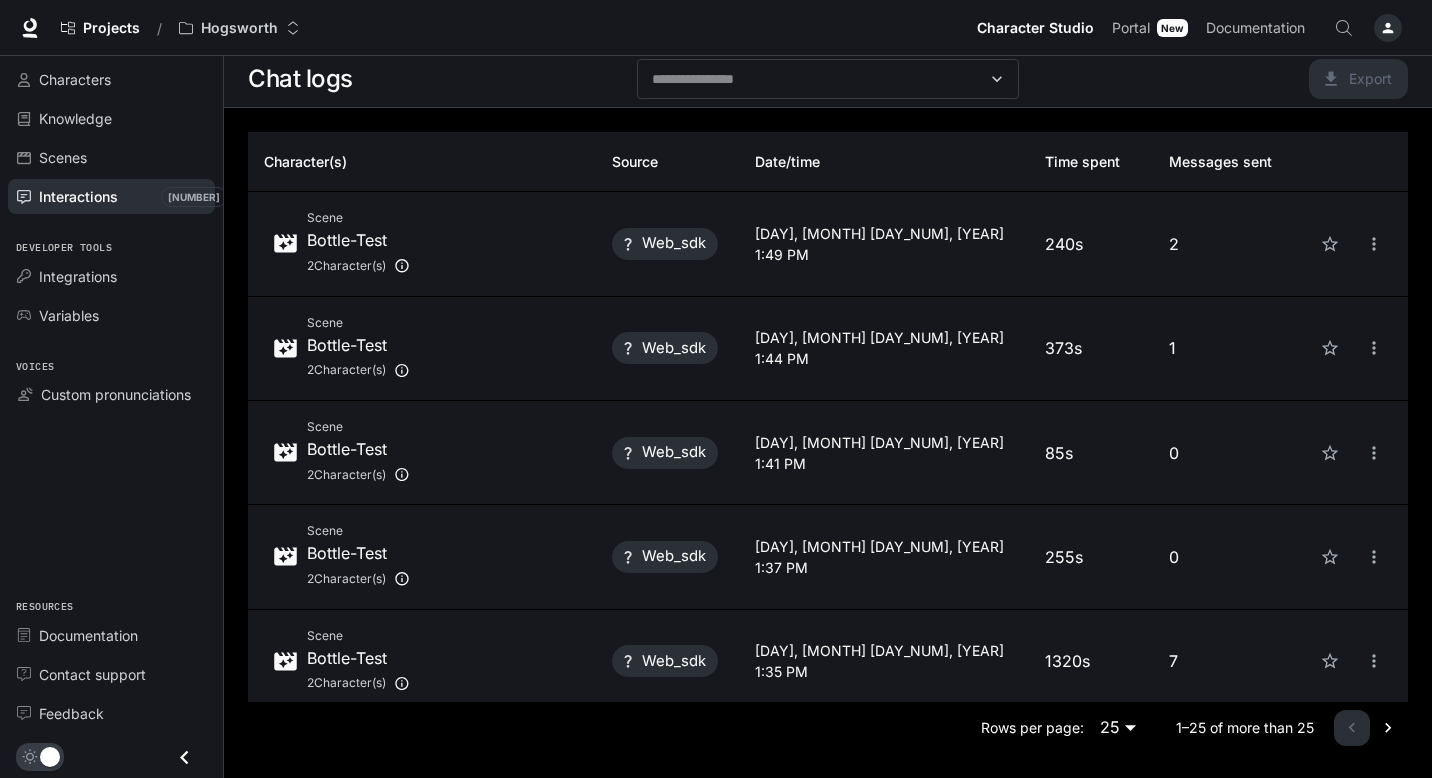 click on "Scene Bottle-Test 2  Character(s)" at bounding box center [422, 348] 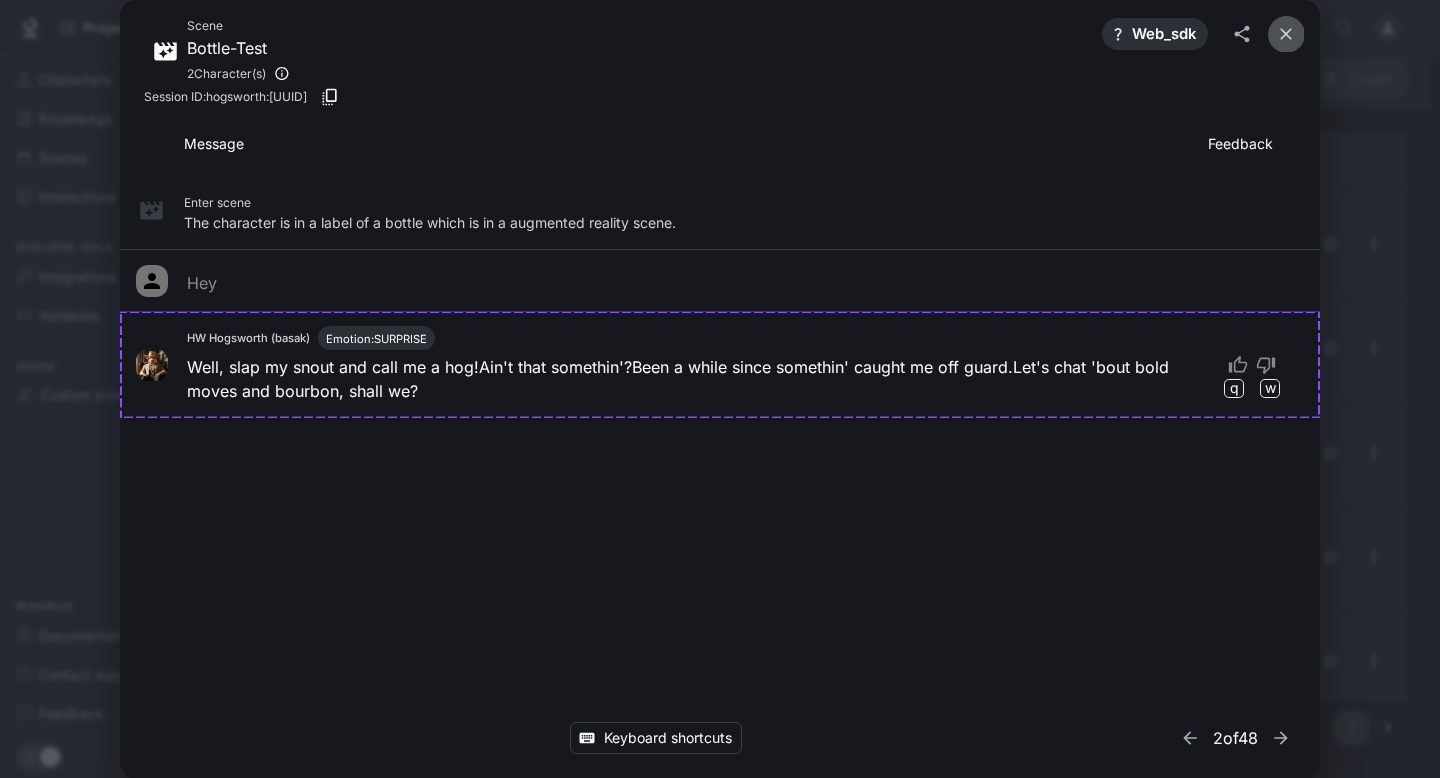 click at bounding box center (1286, 34) 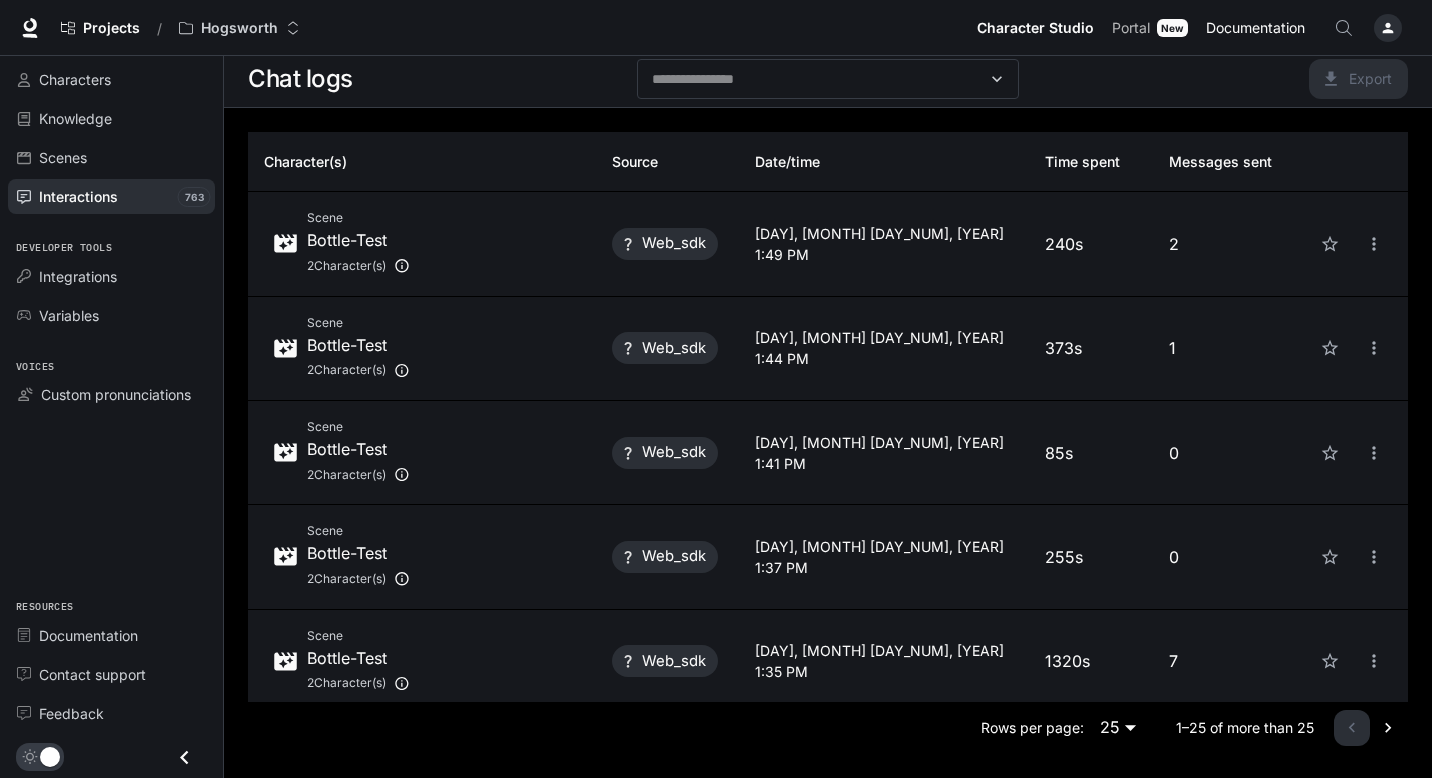 click on "Documentation" at bounding box center [1255, 28] 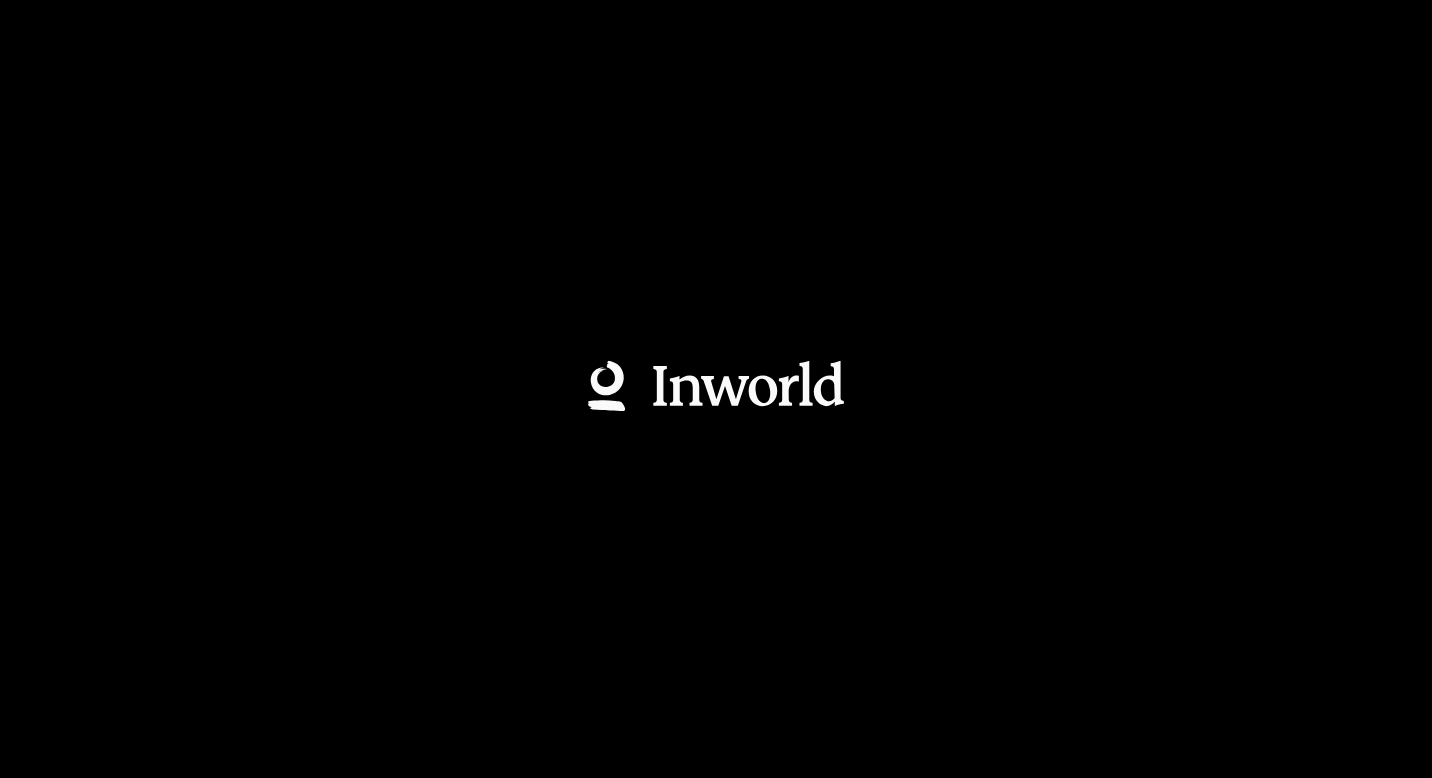 scroll, scrollTop: 0, scrollLeft: 0, axis: both 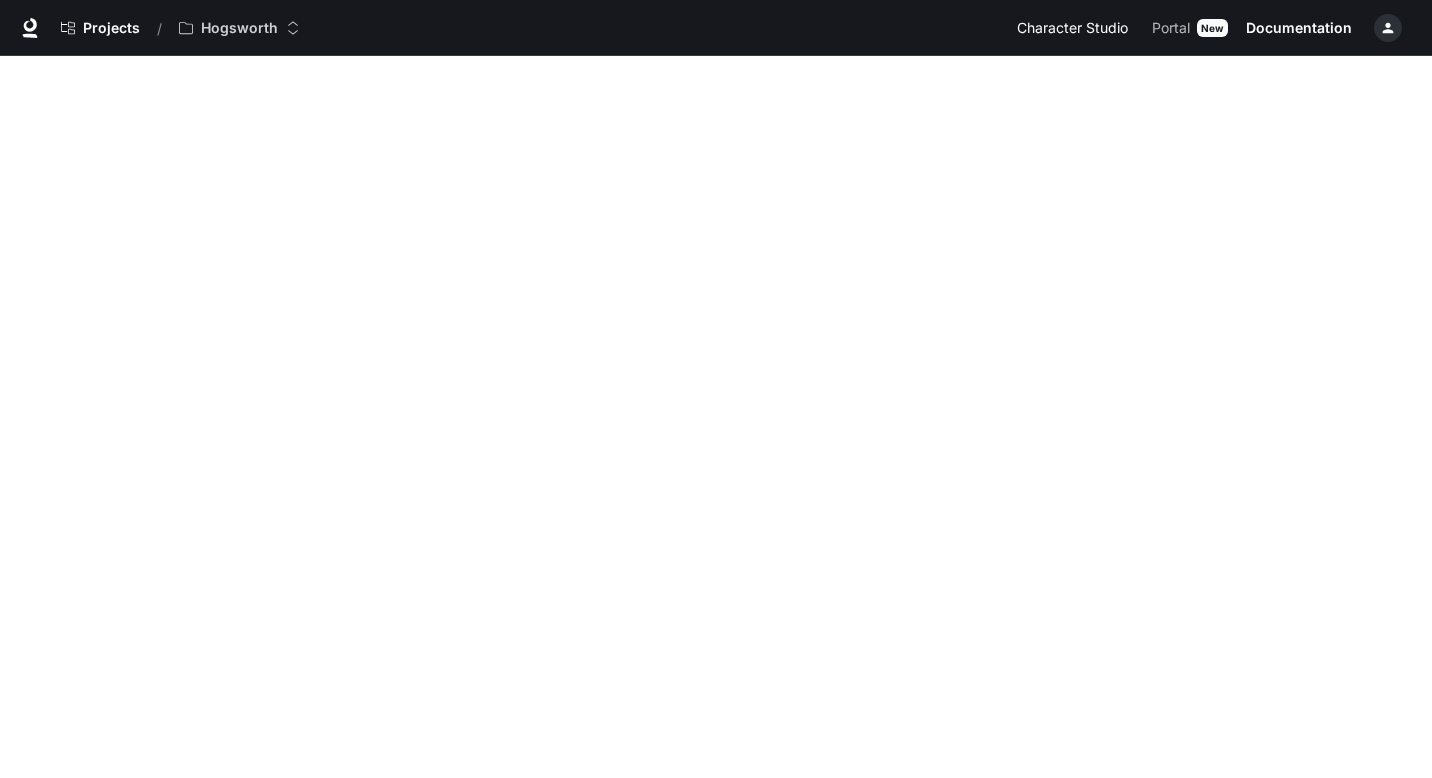 click on "Character Studio" at bounding box center [1072, 28] 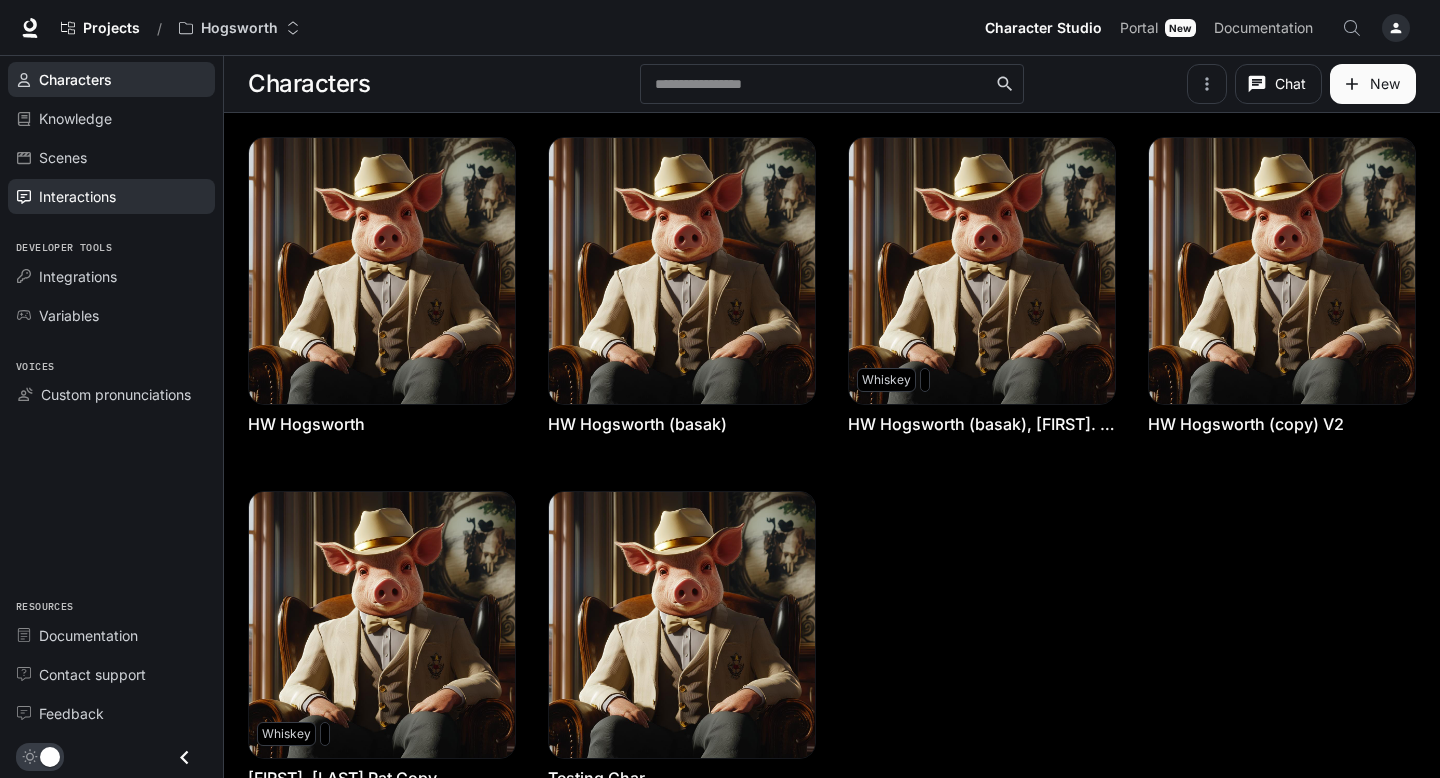 click on "Interactions" at bounding box center [111, 196] 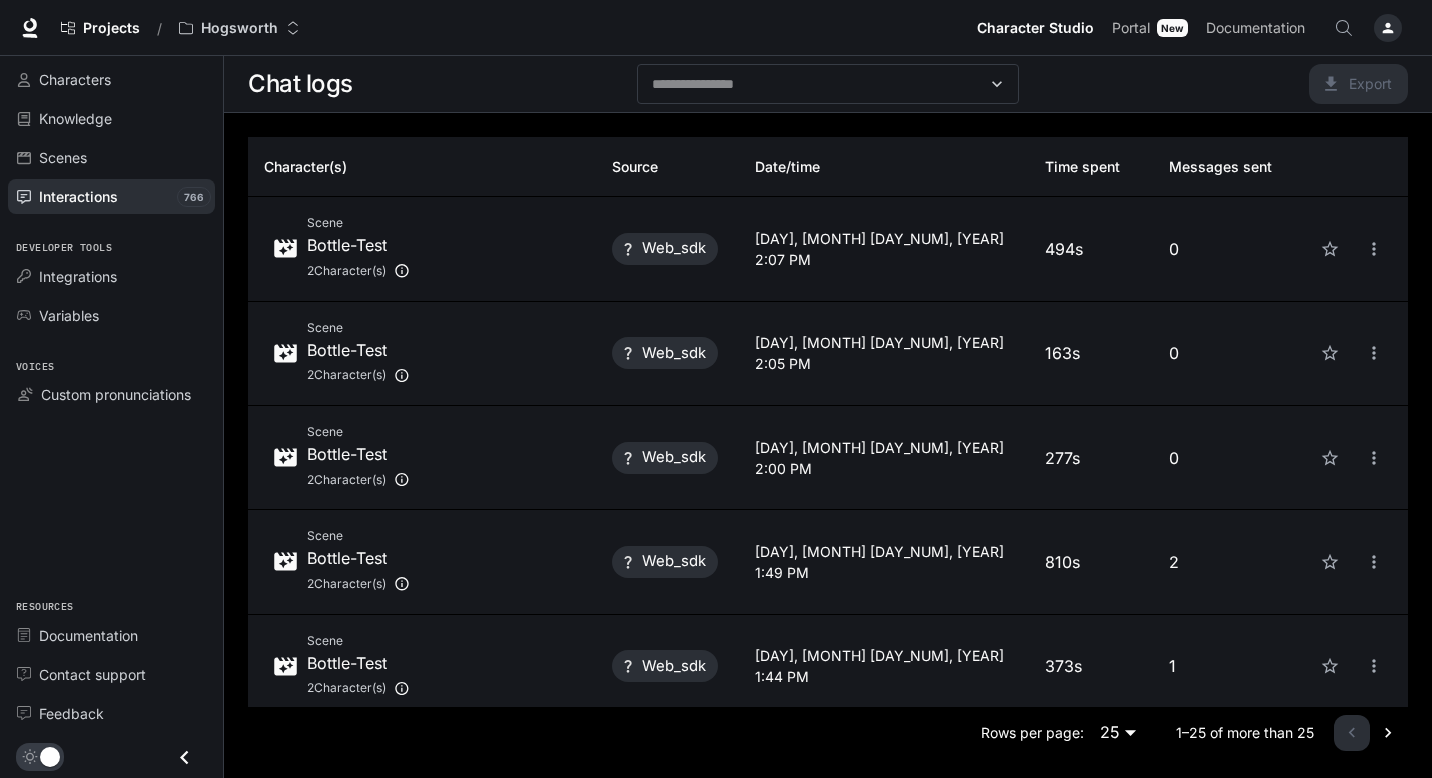 click on "[DAY], [MONTH] [DAY_NUM], [YEAR]" at bounding box center [884, 238] 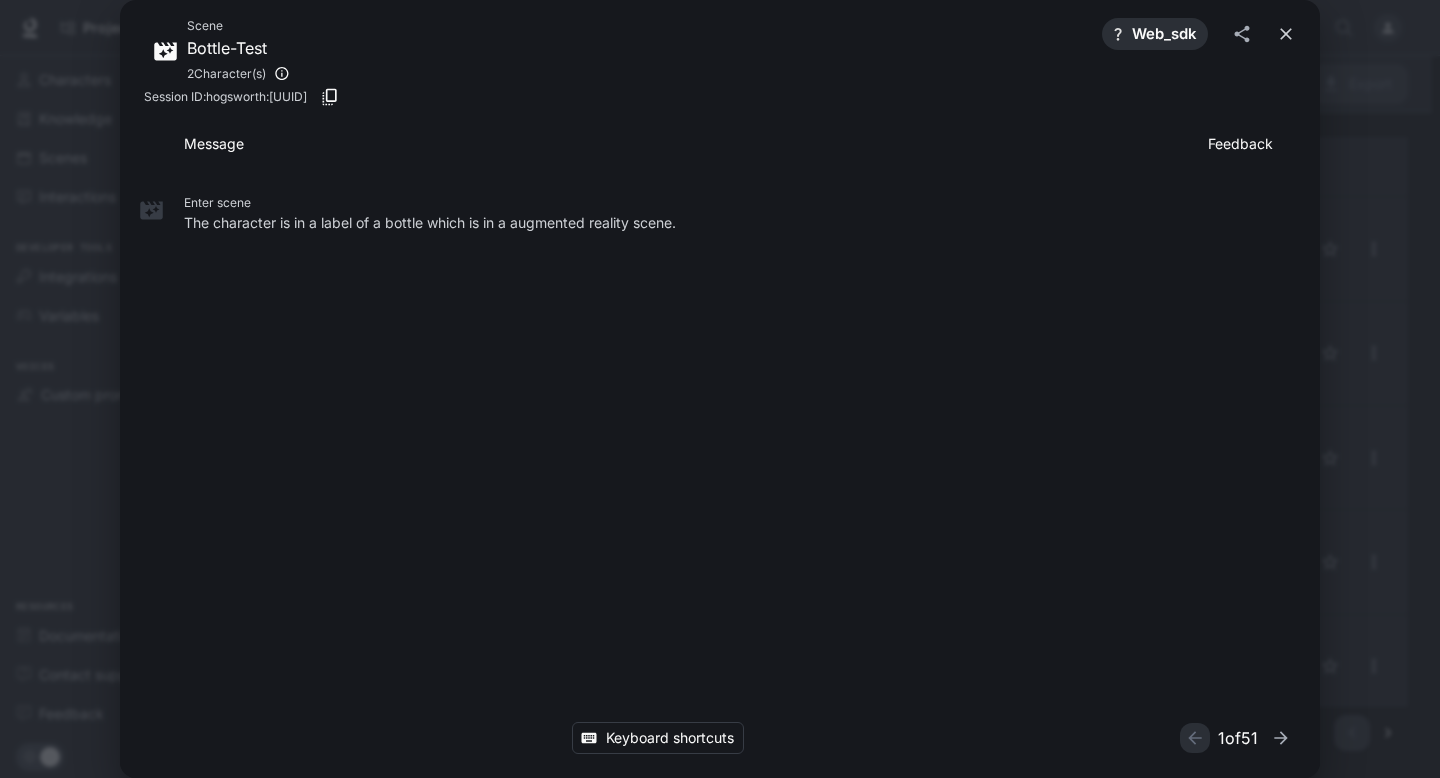 click 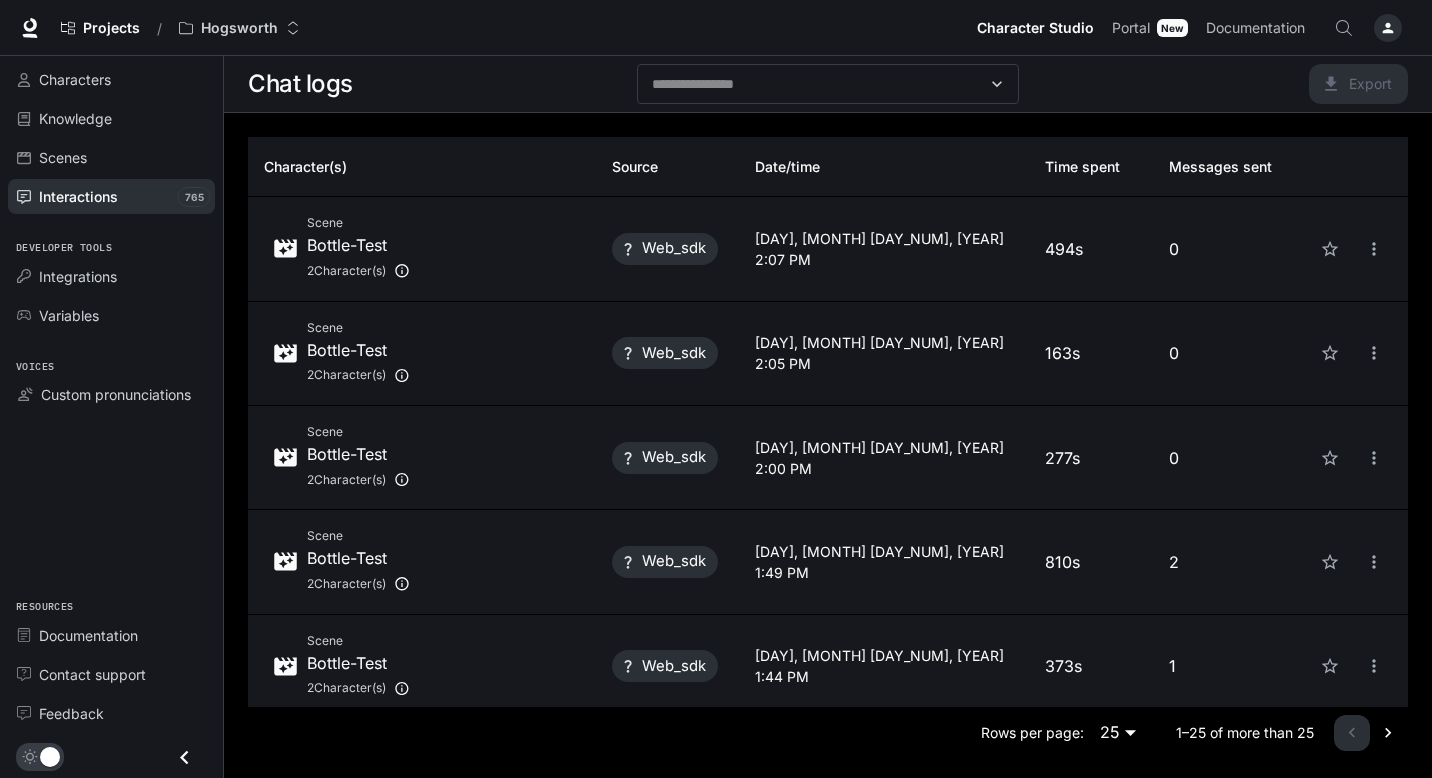 click on "Scene Bottle-Test 2  Character(s)" at bounding box center [422, 353] 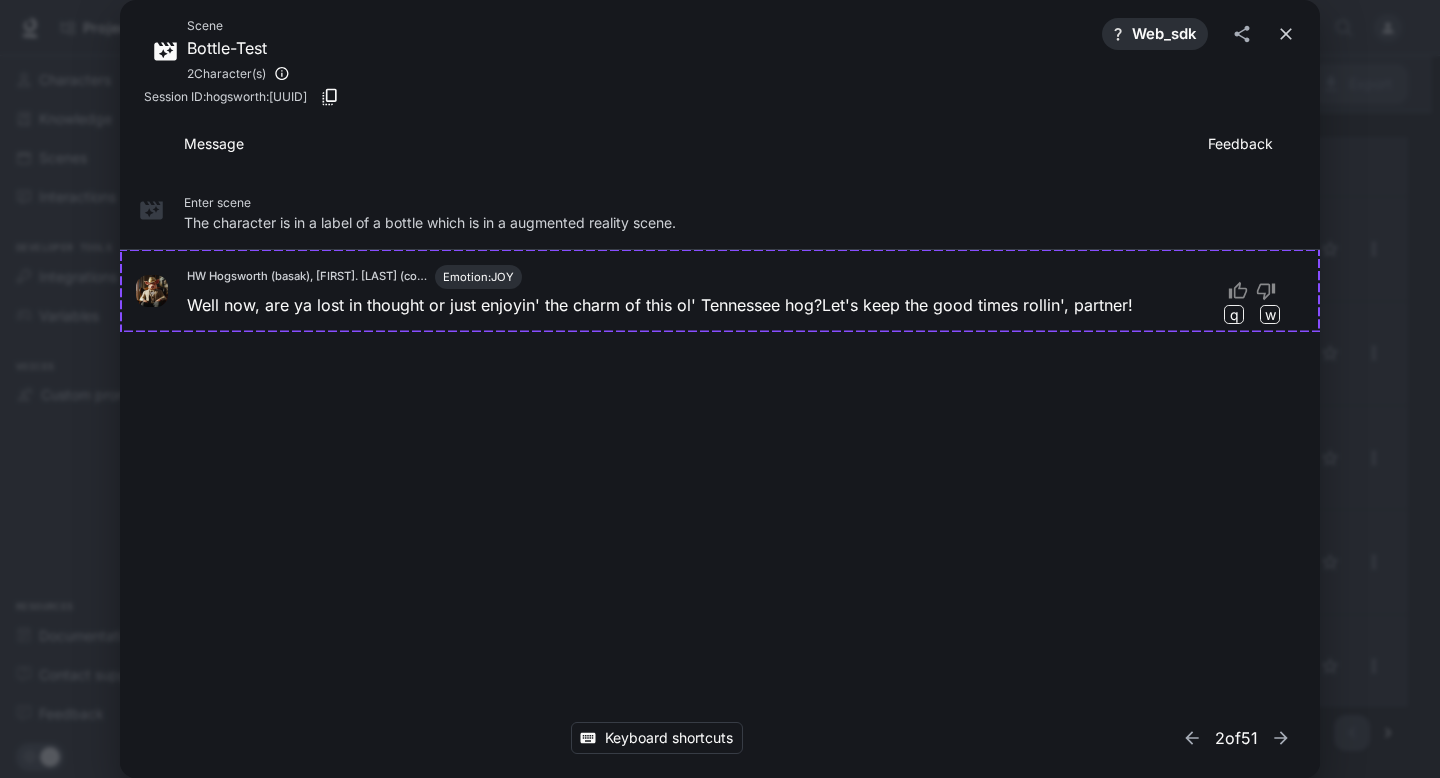 click 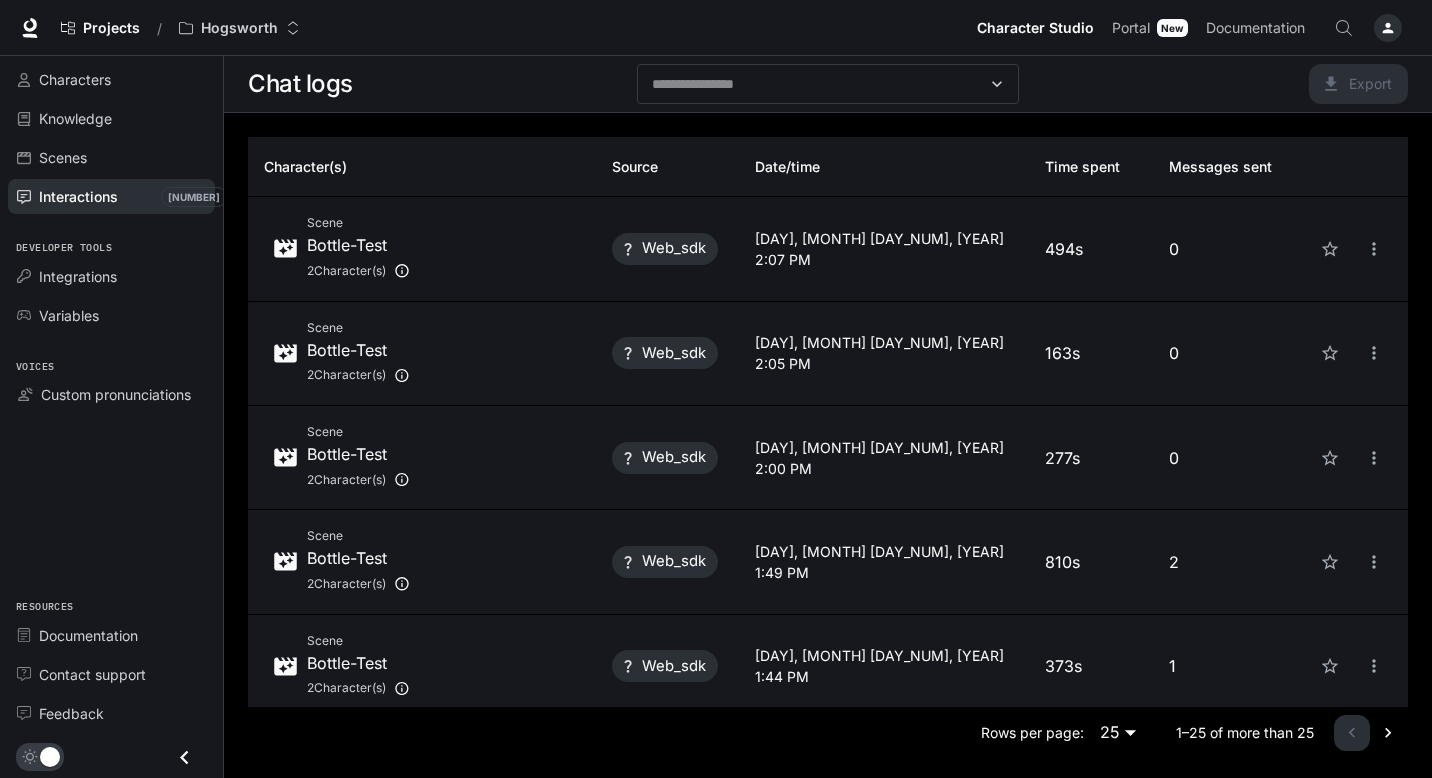 click on "Scene Bottle-Test 2  Character(s)" at bounding box center (422, 248) 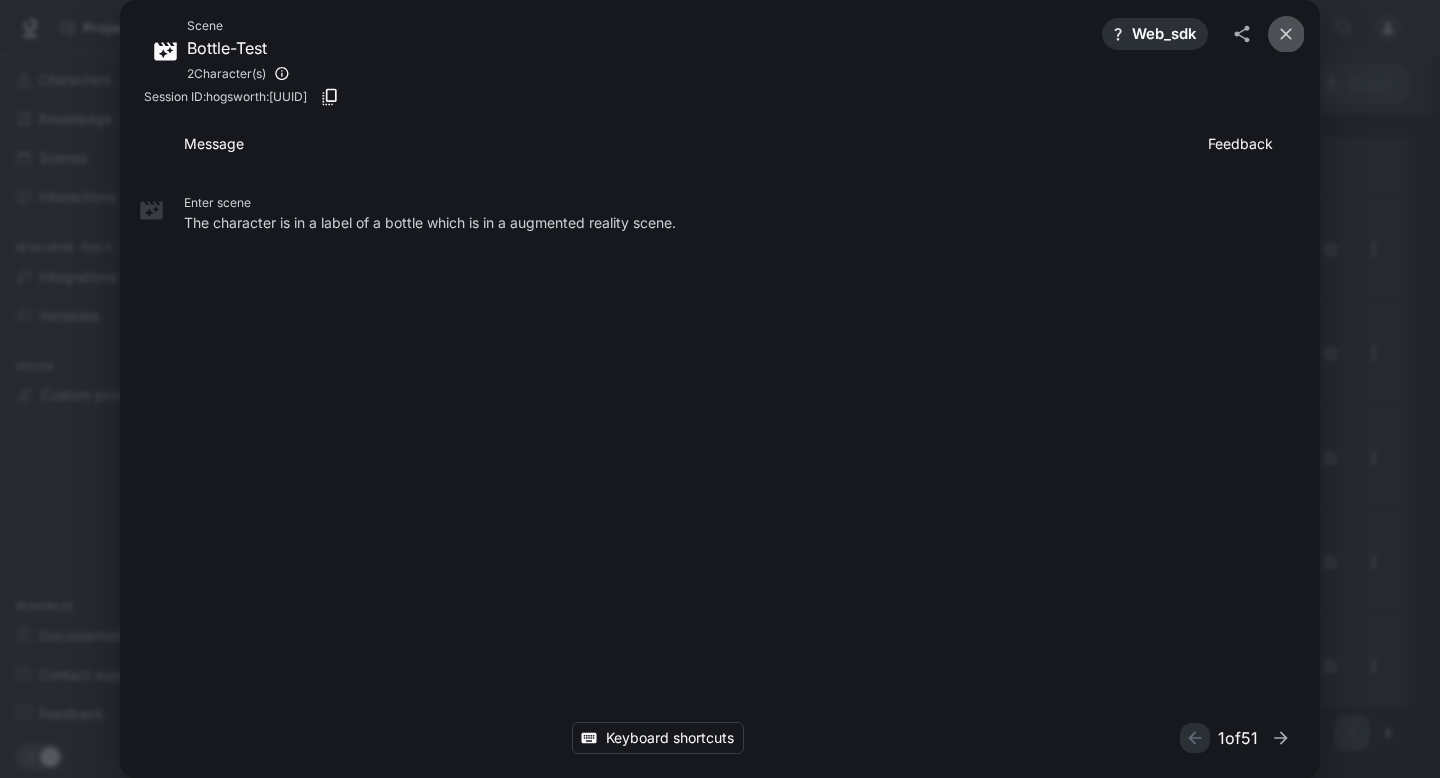 click at bounding box center (1286, 34) 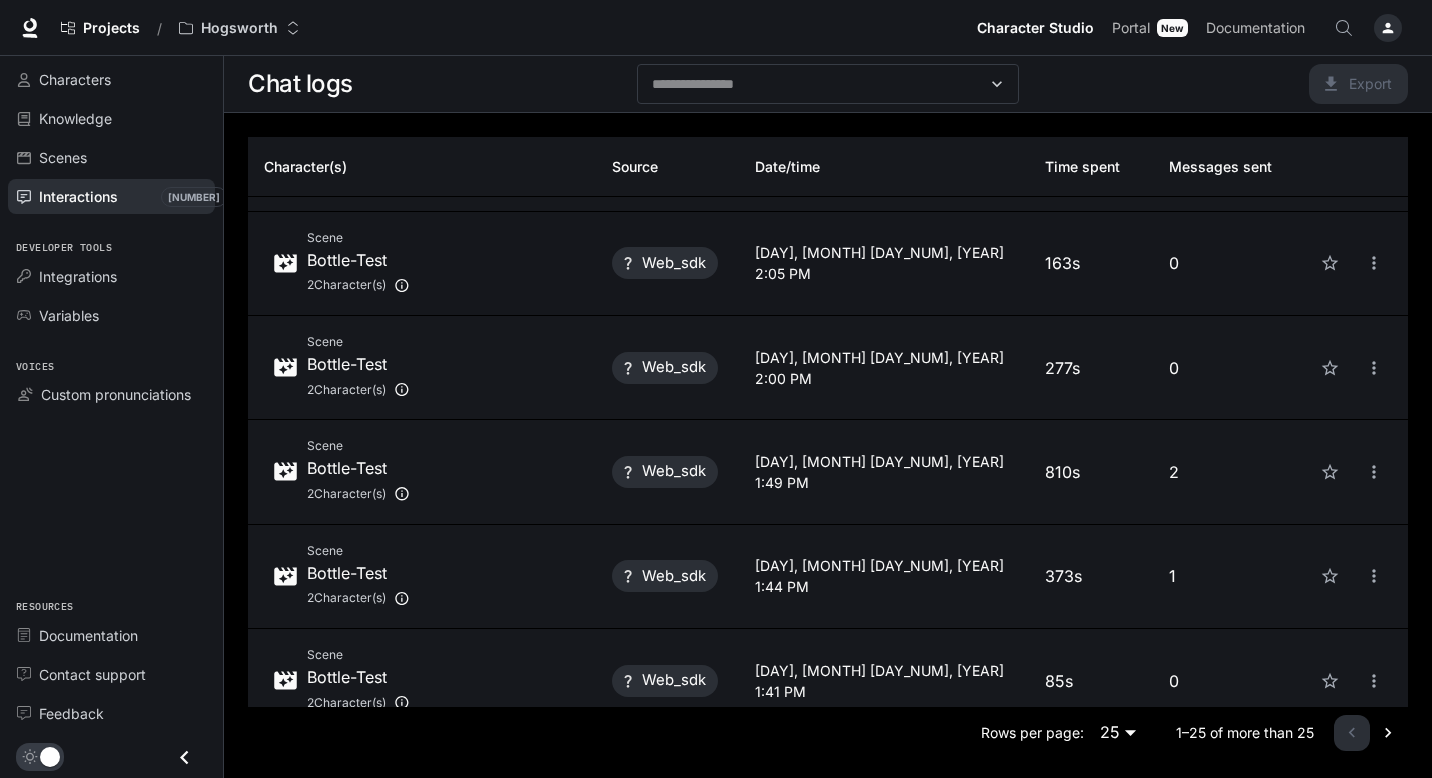 scroll, scrollTop: 0, scrollLeft: 0, axis: both 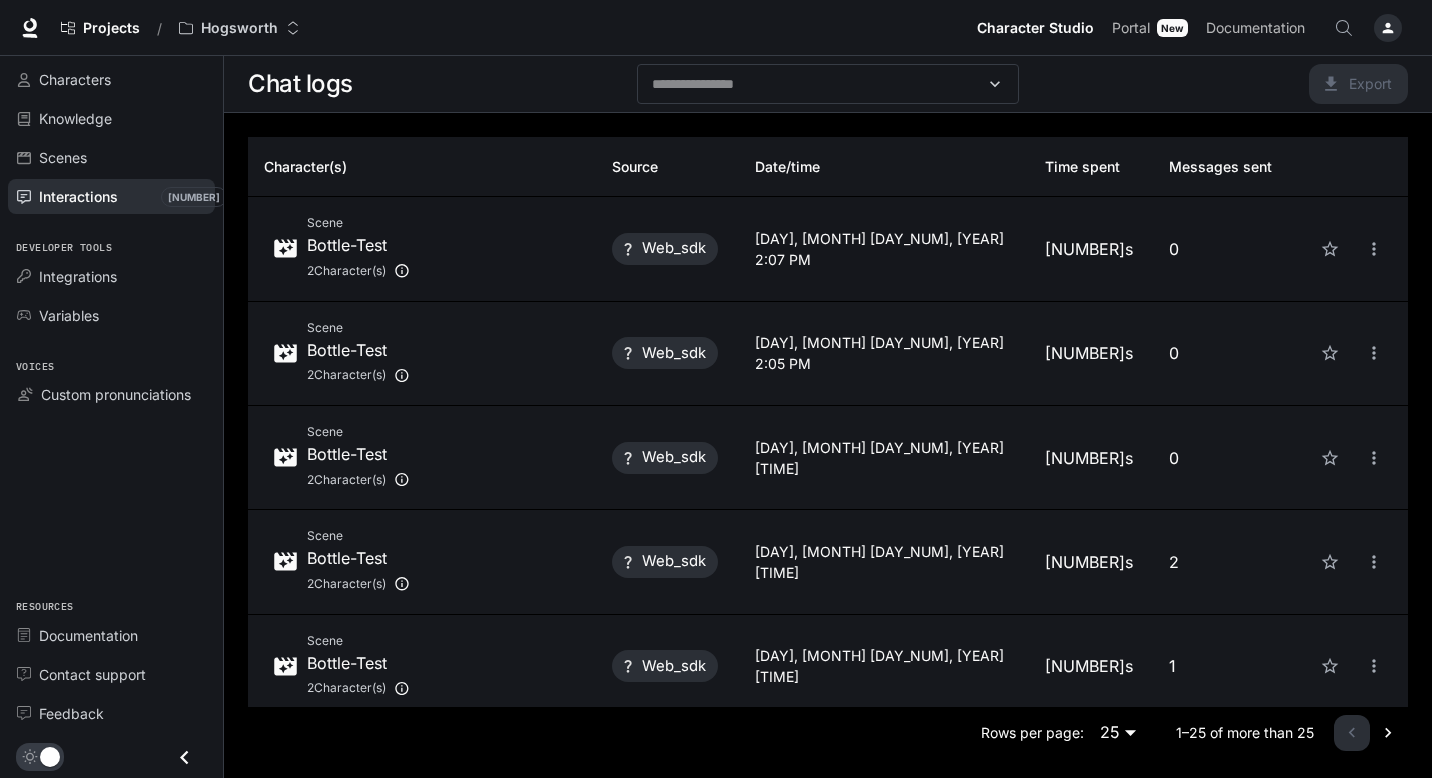 click on "Scene Bottle-Test 2  Character(s)" at bounding box center (422, 248) 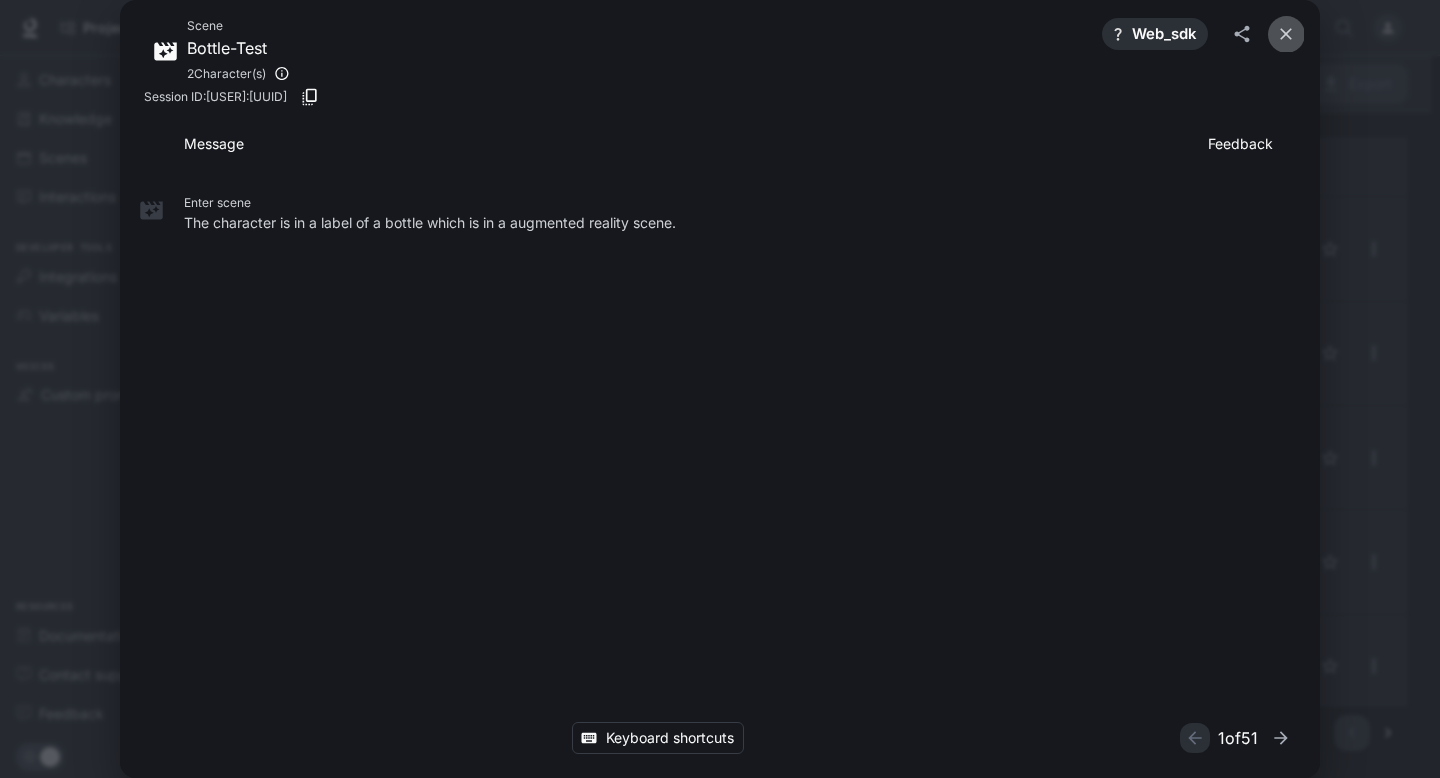 click at bounding box center (1286, 34) 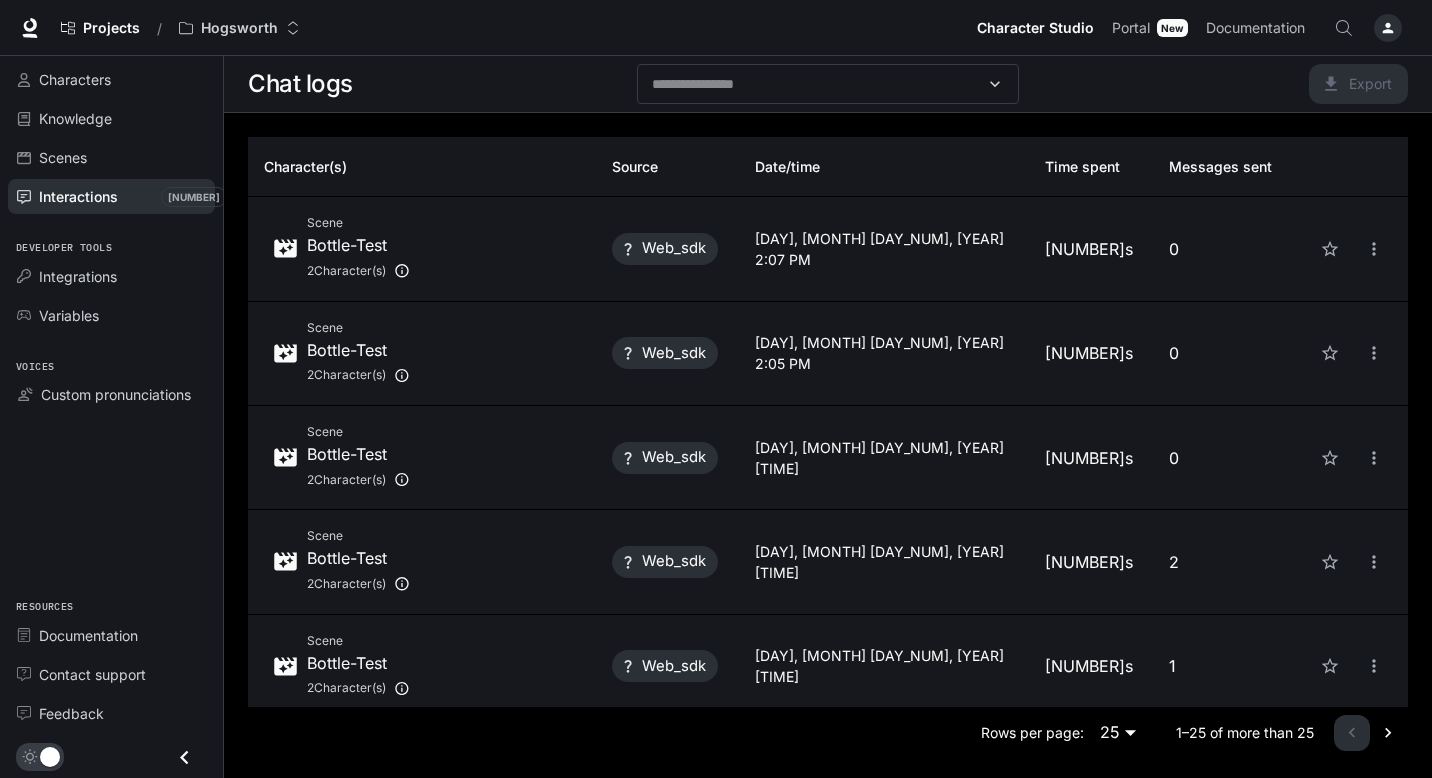click on "Interactions [NUMBER]" at bounding box center [111, 196] 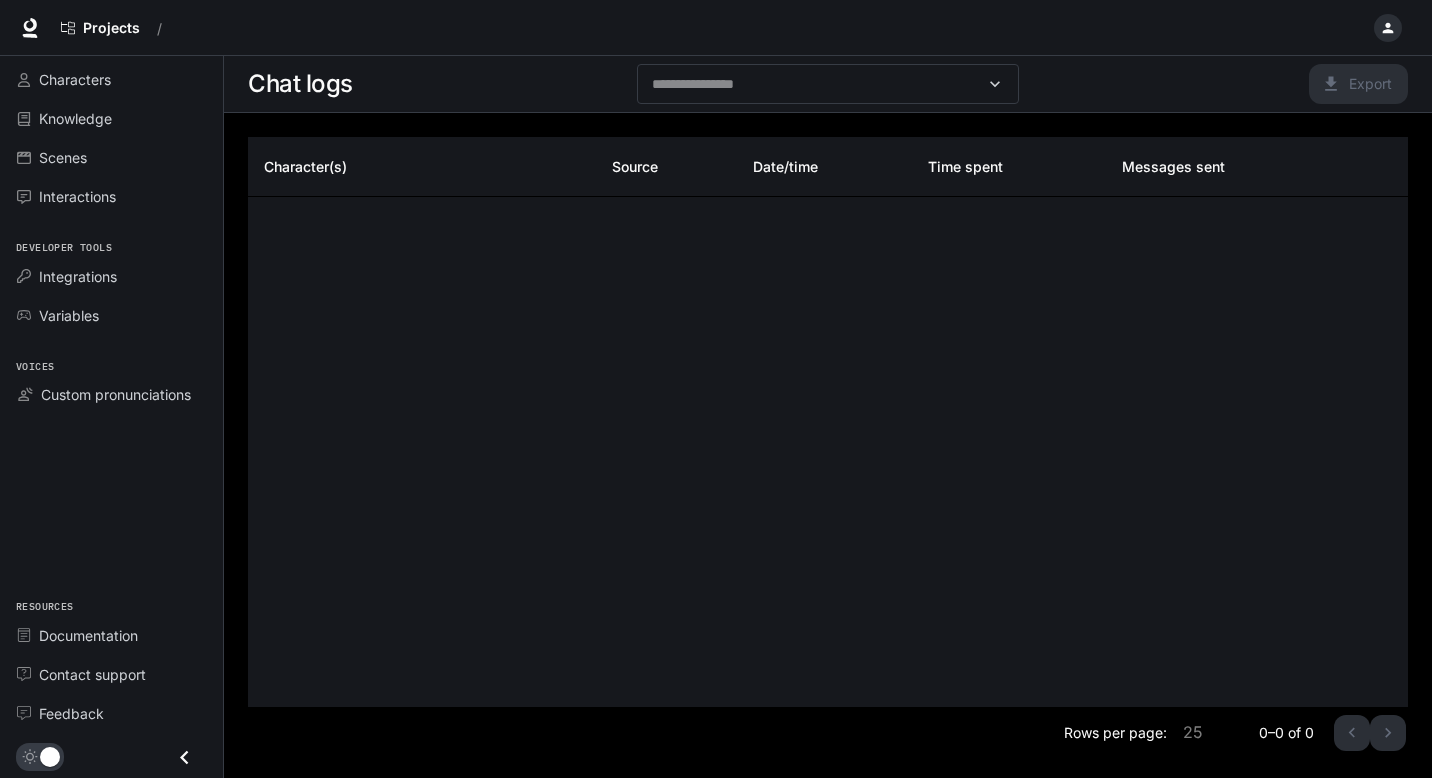 scroll, scrollTop: 0, scrollLeft: 0, axis: both 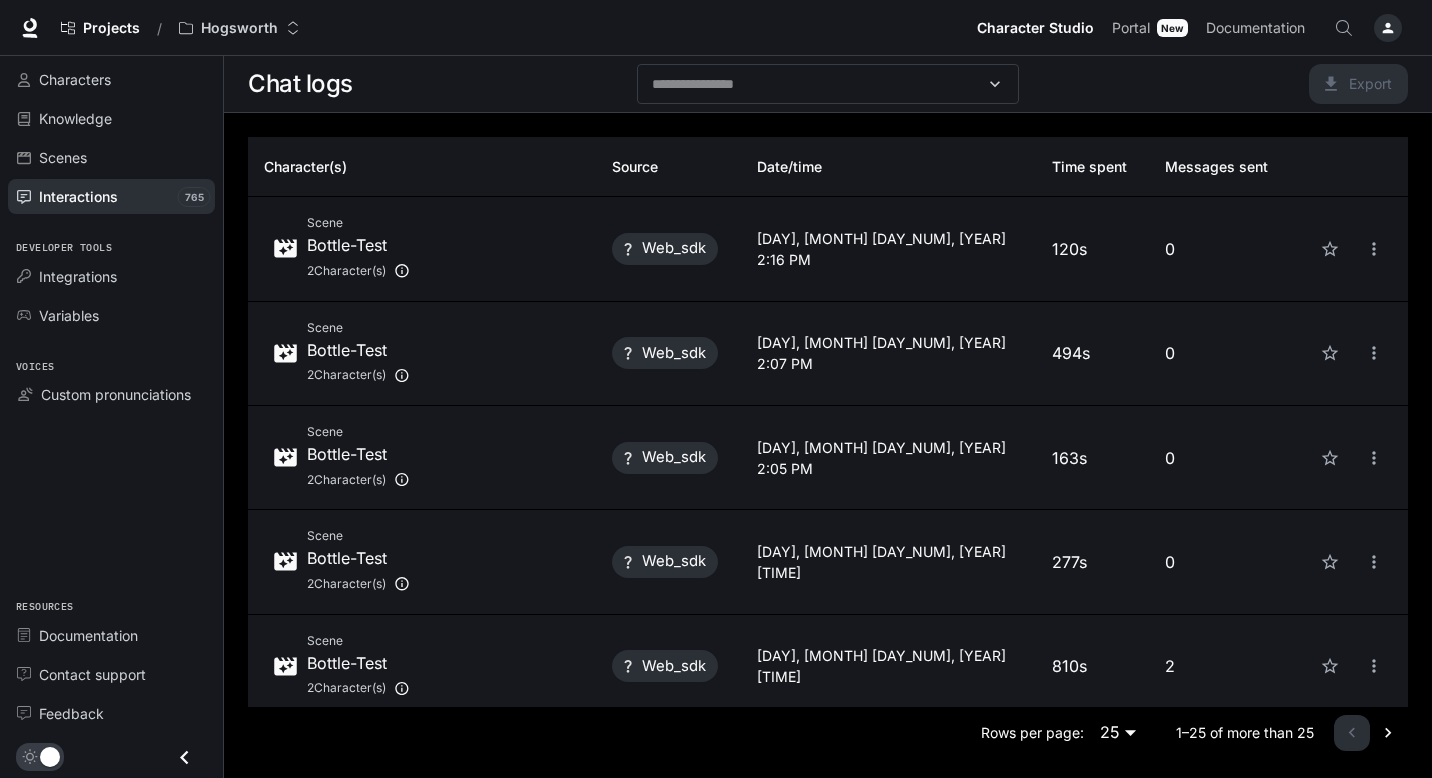 click on "2:16 PM" at bounding box center [888, 259] 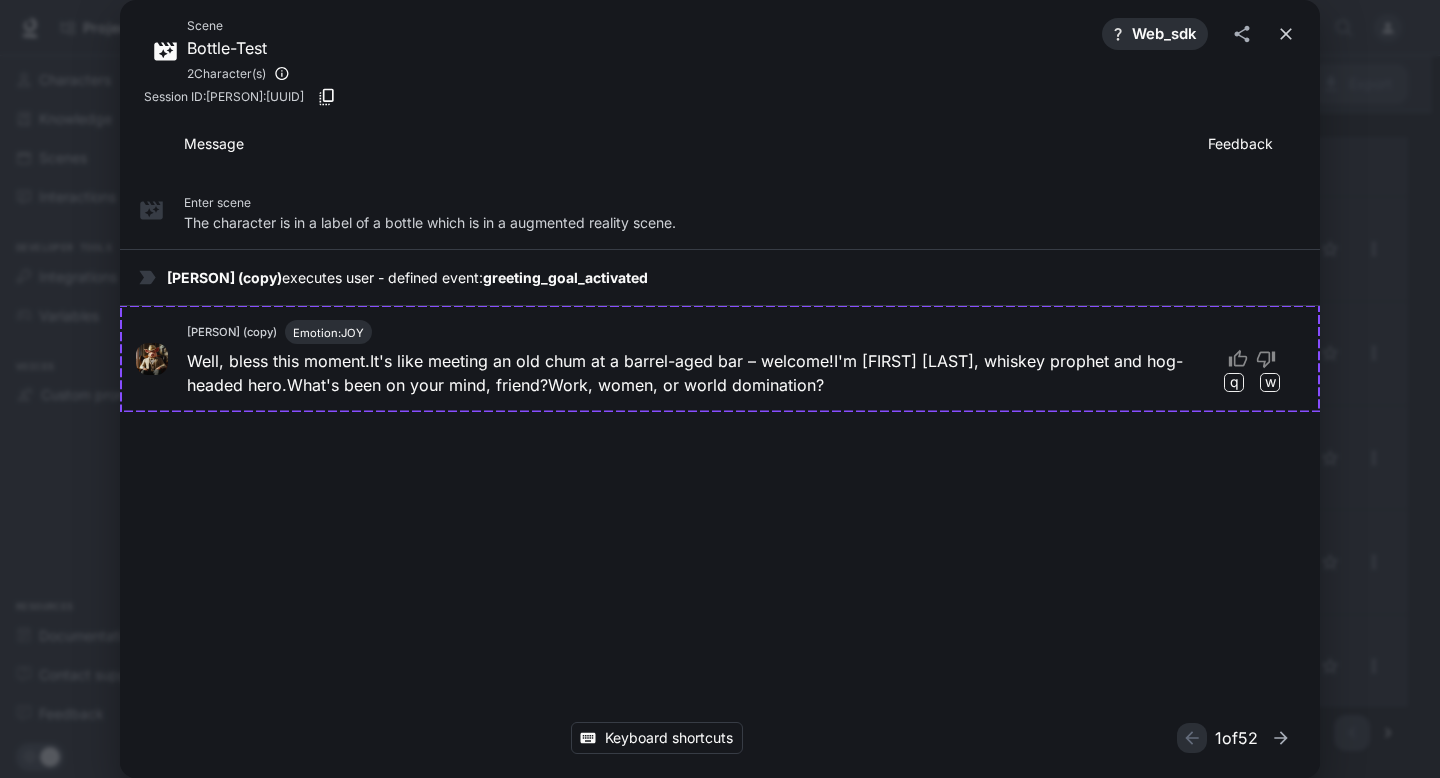 click 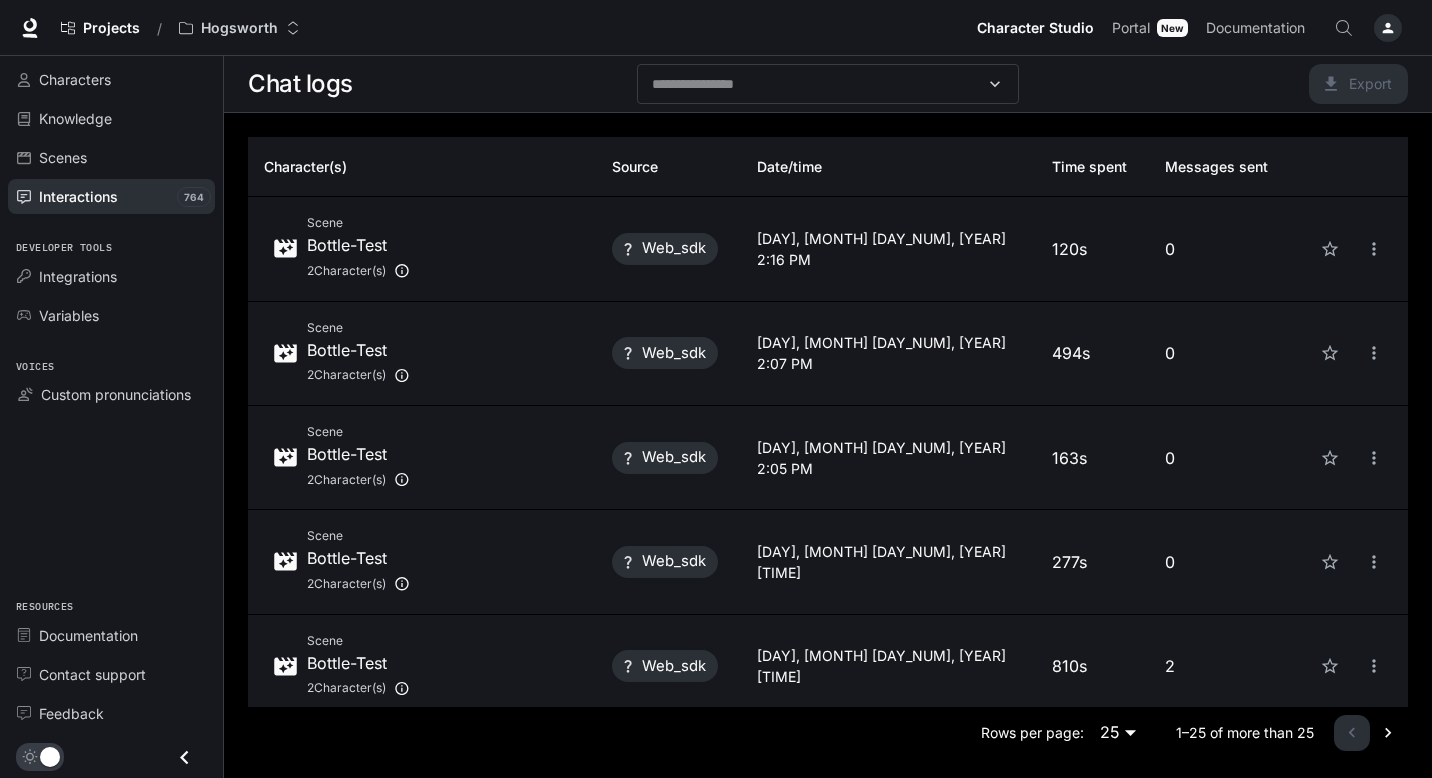 click on "Scene Bottle-Test 2  Character(s)" at bounding box center (422, 248) 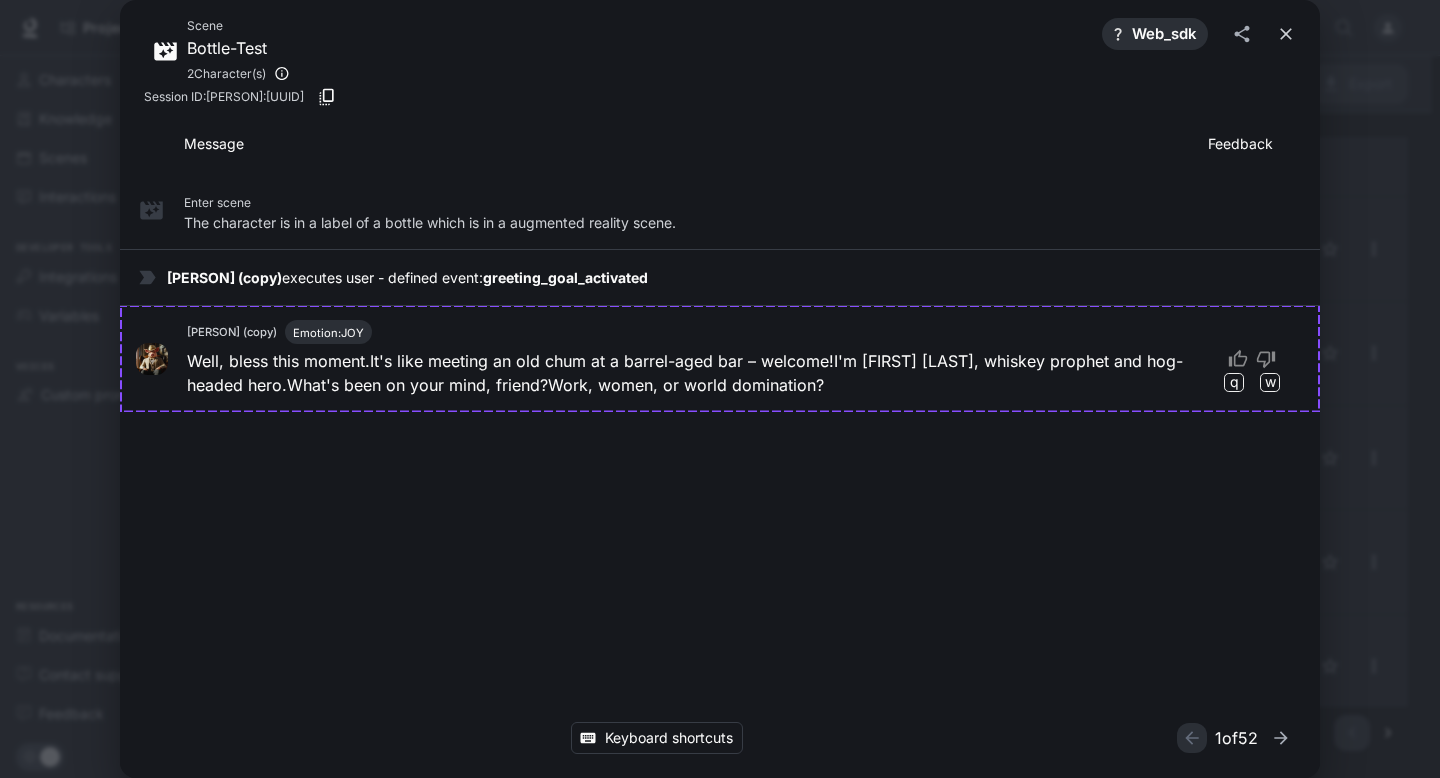 click 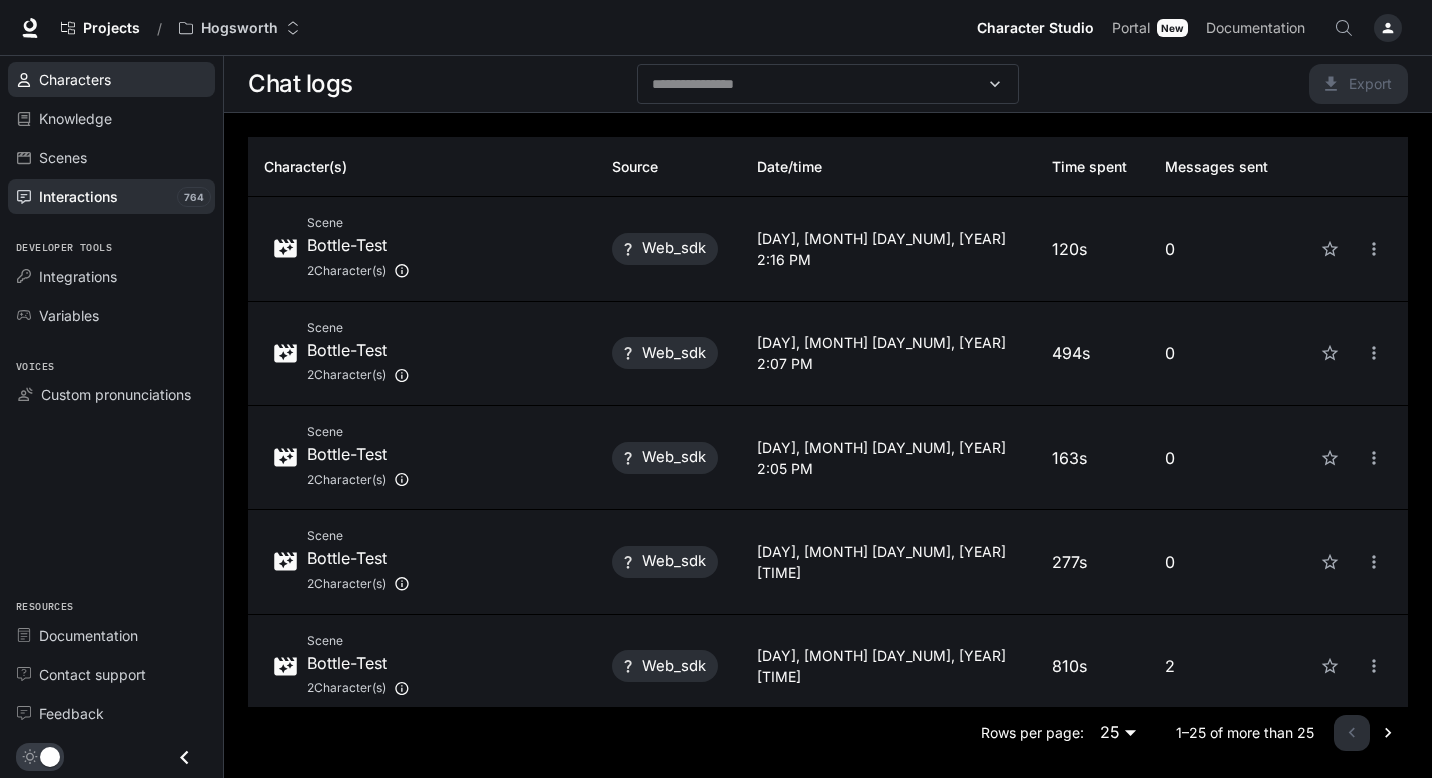 click on "Characters" at bounding box center (111, 79) 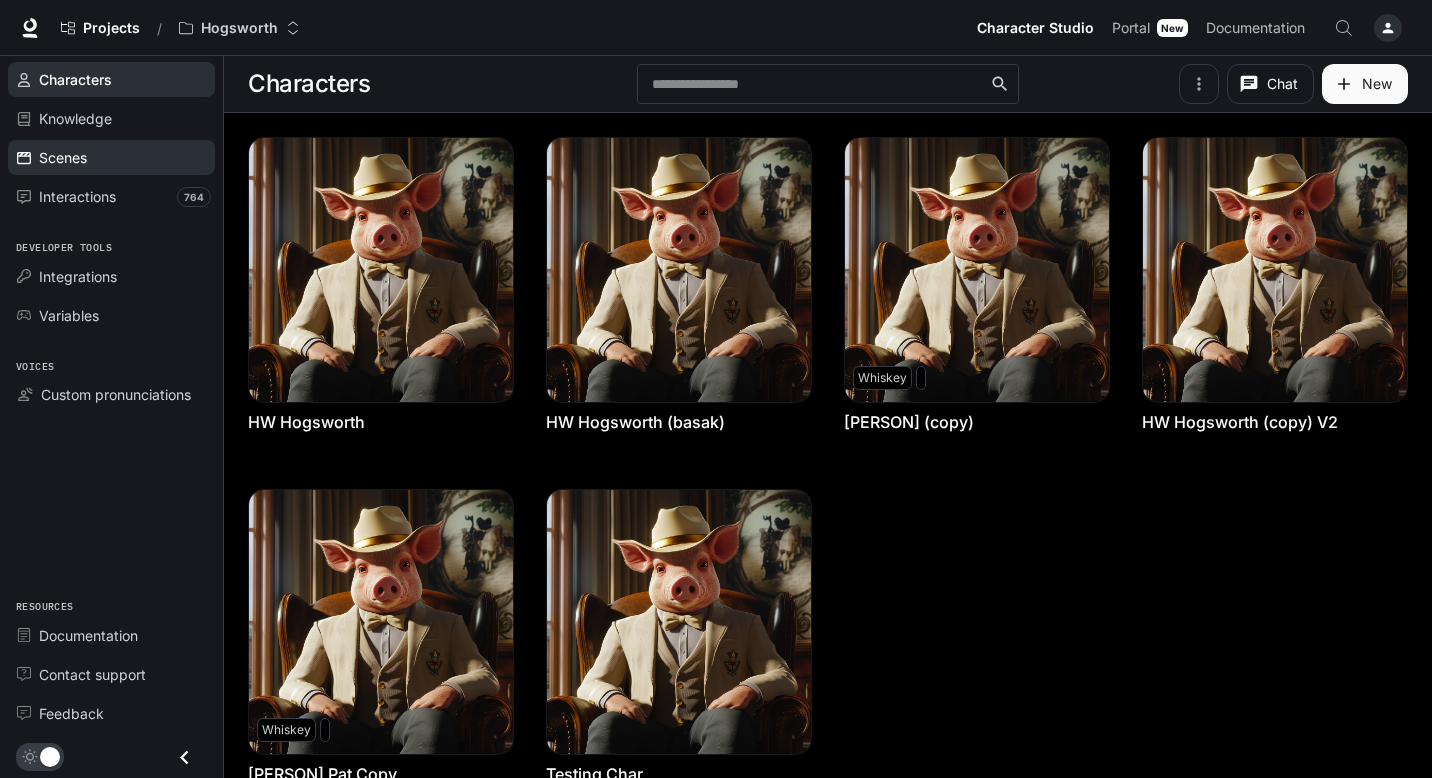 click on "Scenes" at bounding box center (122, 157) 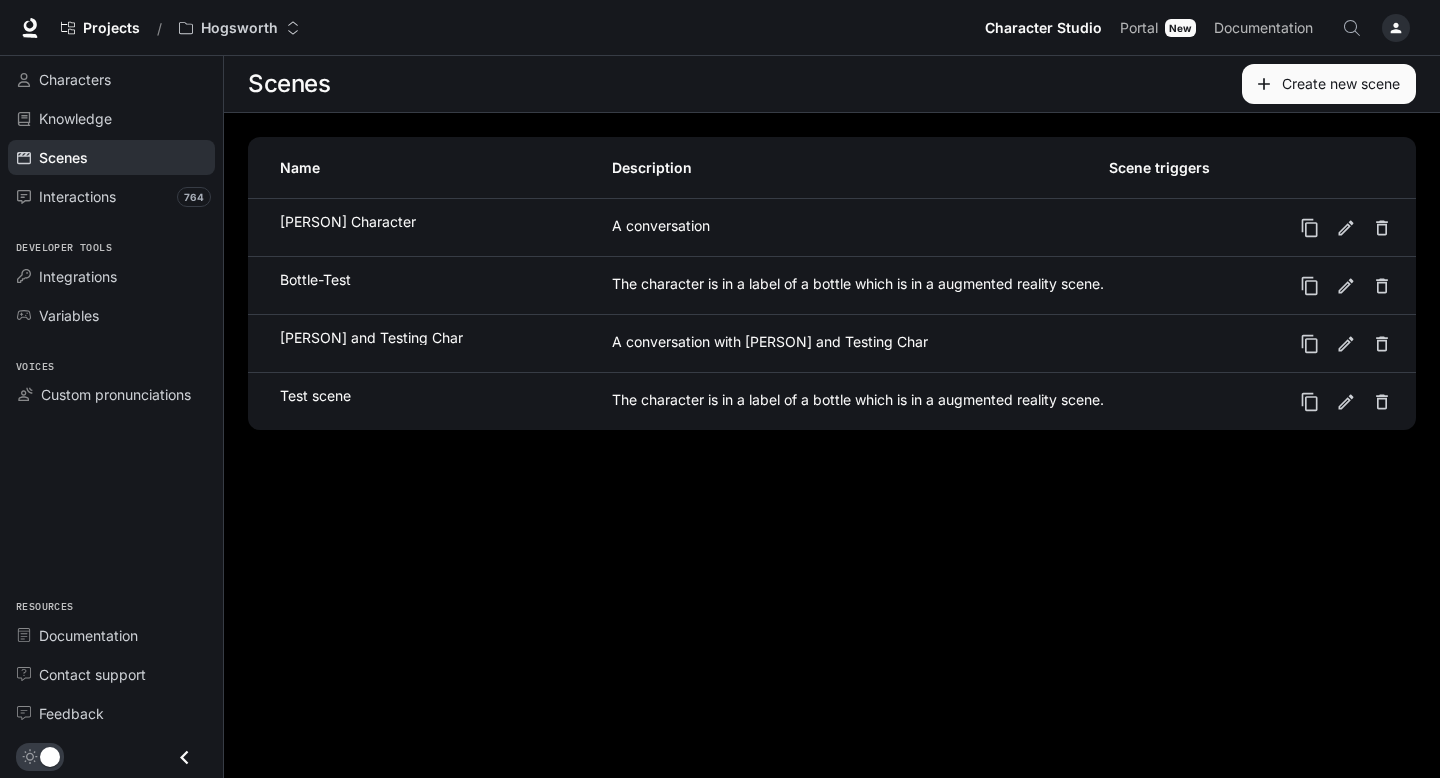 click on "The character is in a label of a bottle which is in a augmented reality scene." at bounding box center (860, 283) 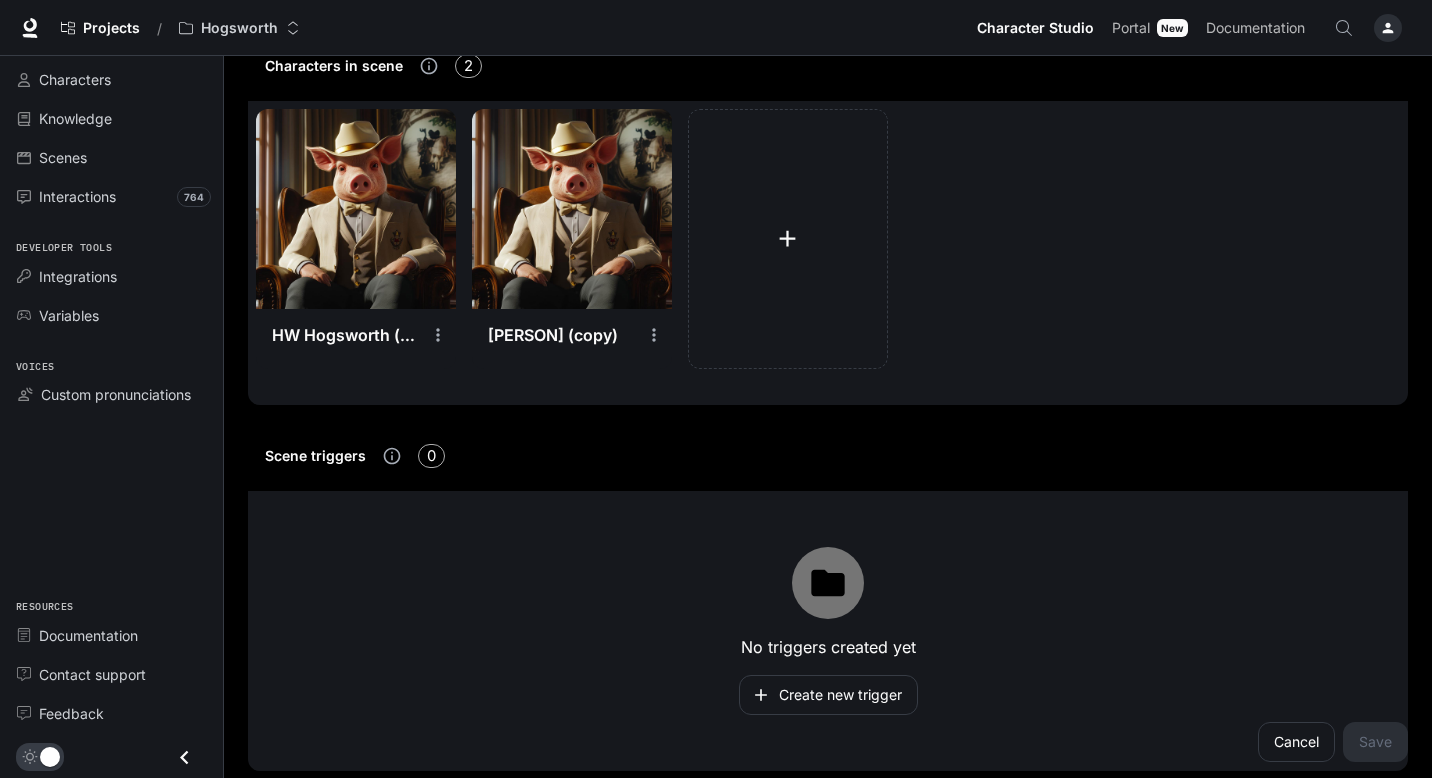 scroll, scrollTop: 830, scrollLeft: 0, axis: vertical 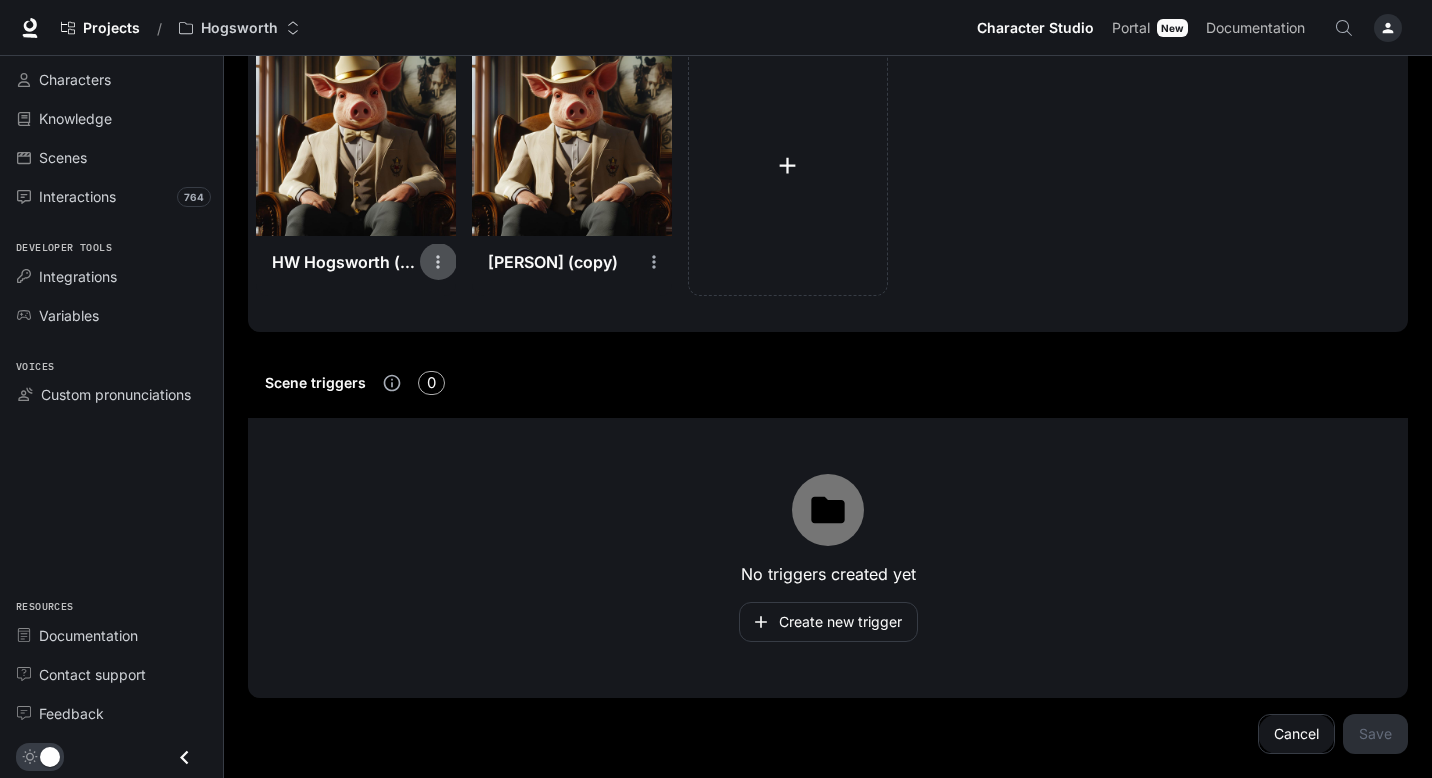 click 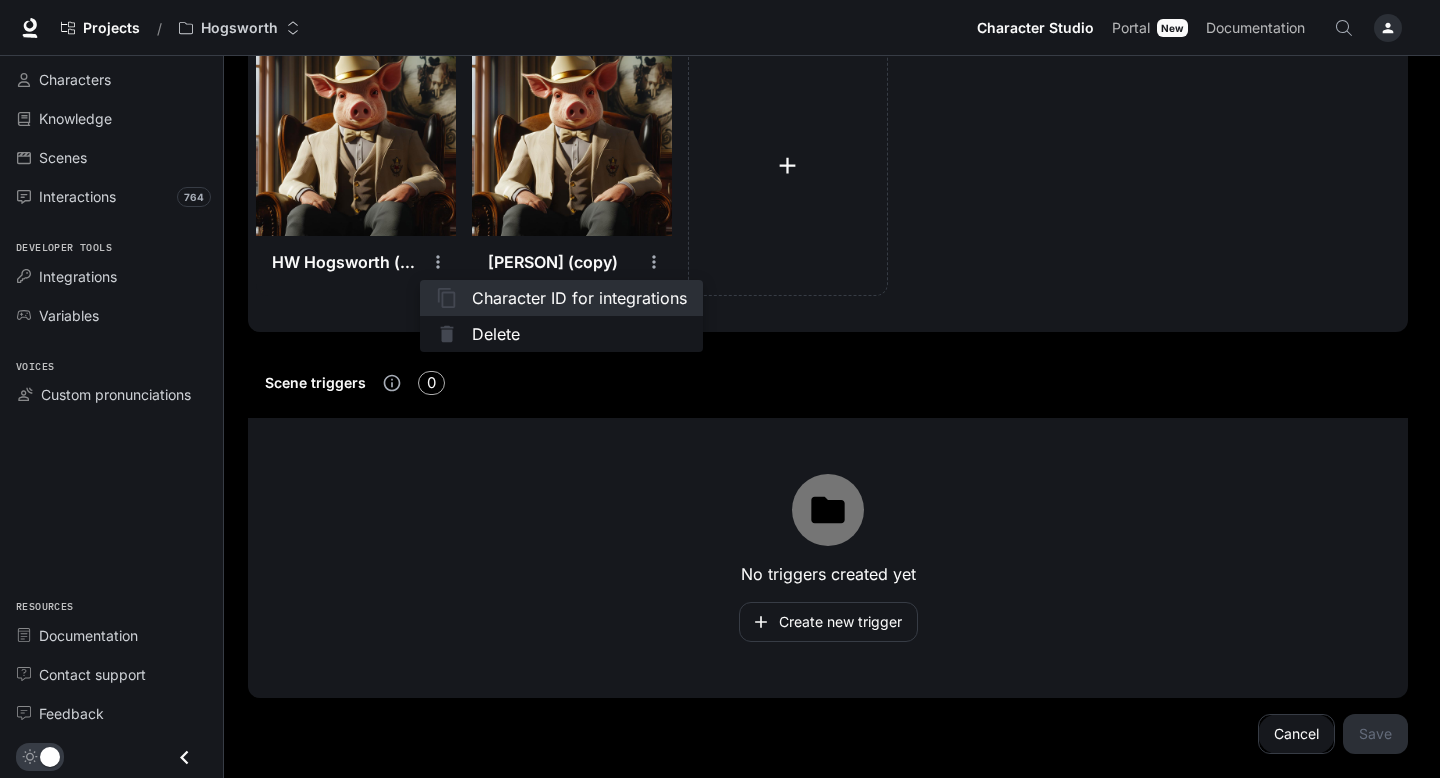 click on "Character ID for integrations" at bounding box center (579, 298) 